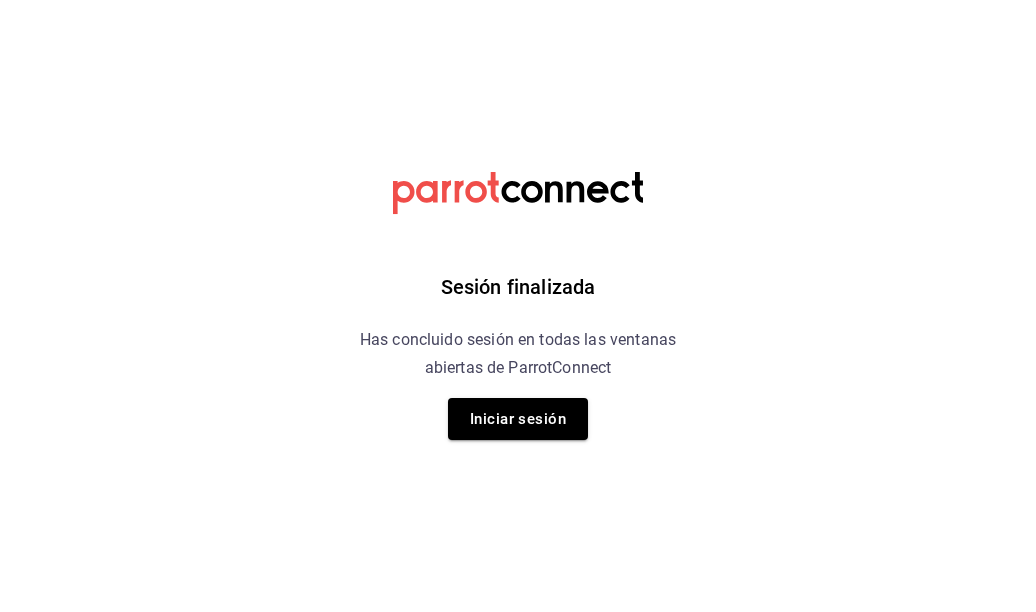 scroll, scrollTop: 0, scrollLeft: 0, axis: both 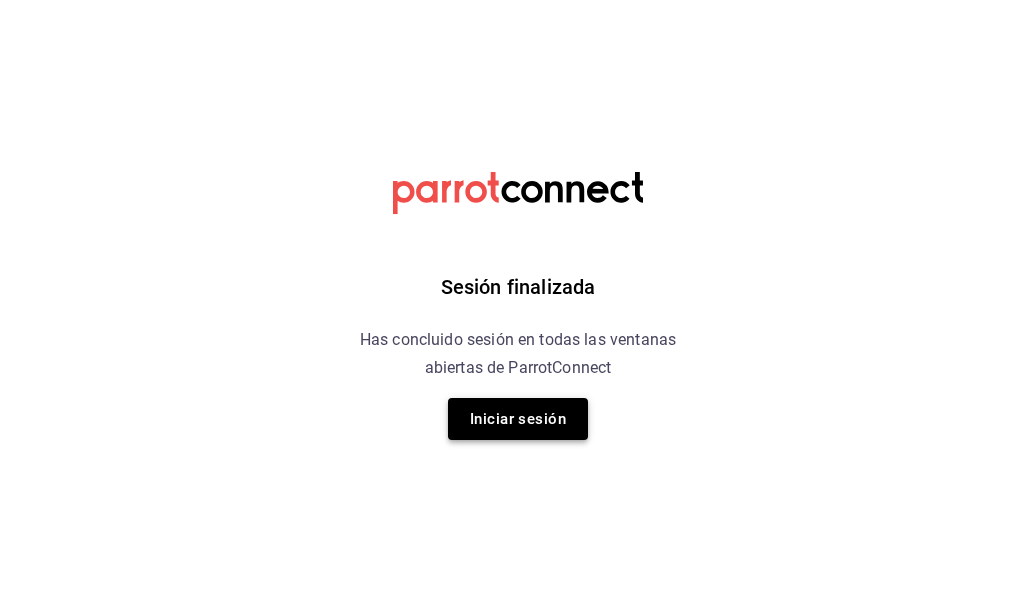 click on "Iniciar sesión" at bounding box center (518, 419) 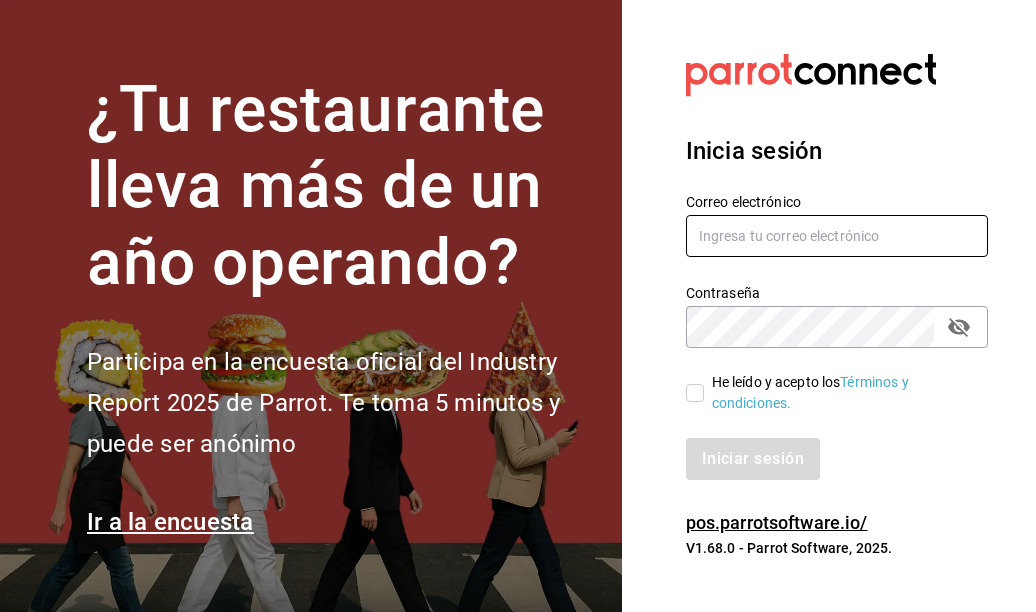 type on "[EMAIL]" 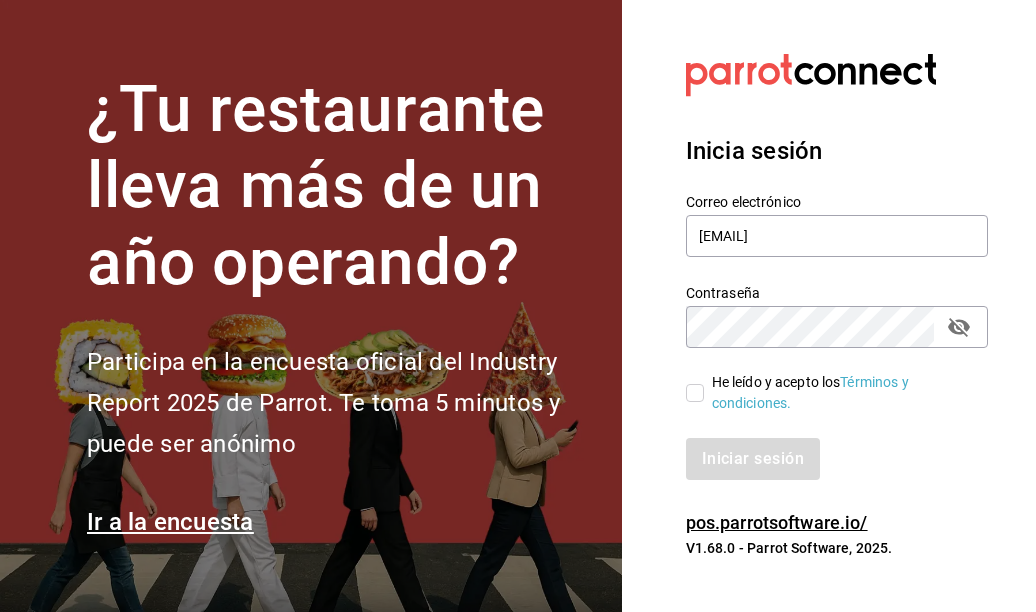 click on "He leído y acepto los  Términos y condiciones." at bounding box center (695, 393) 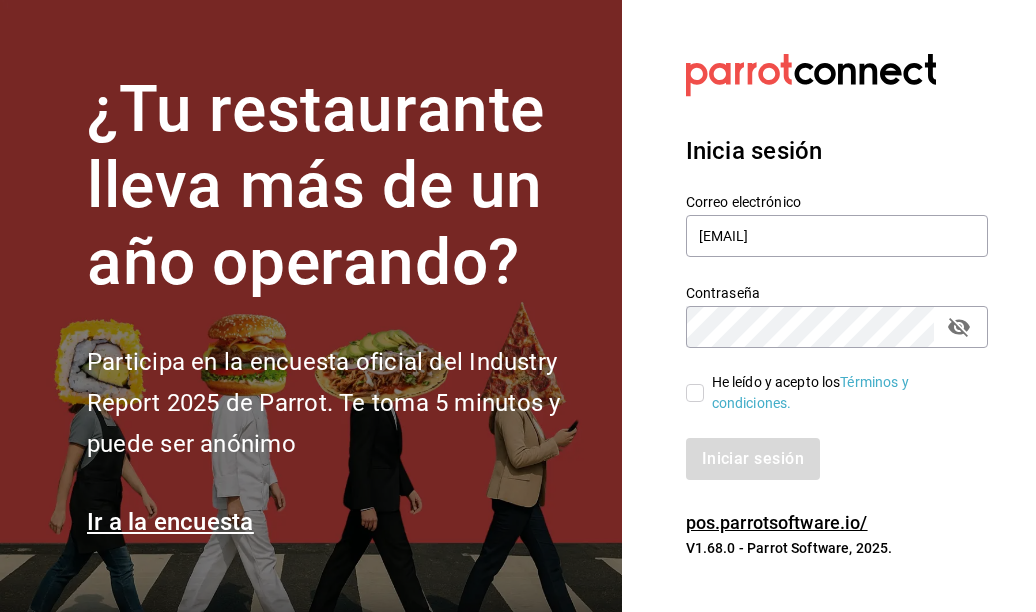 checkbox on "true" 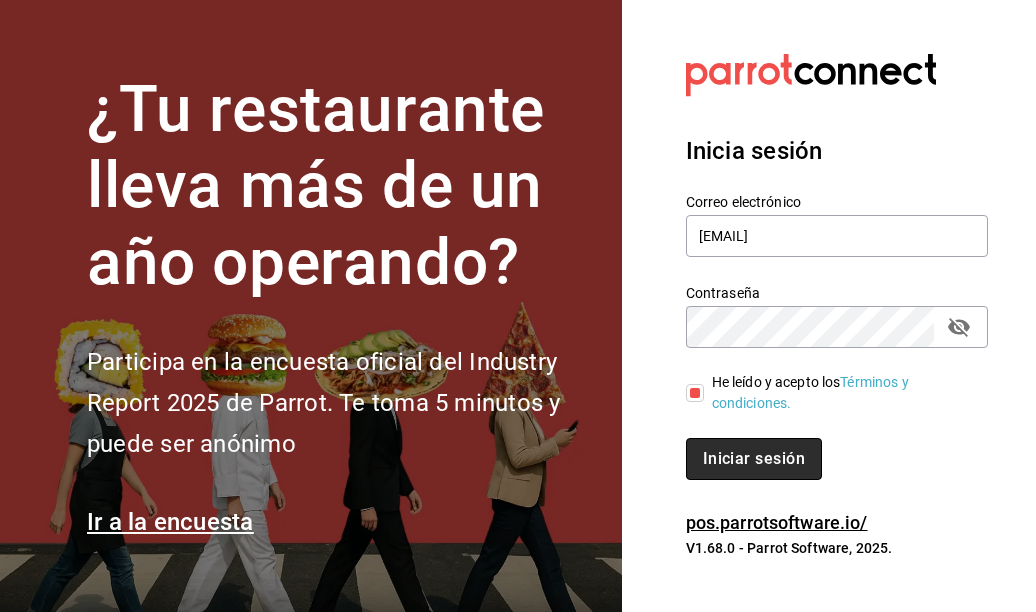 click on "Iniciar sesión" at bounding box center (754, 459) 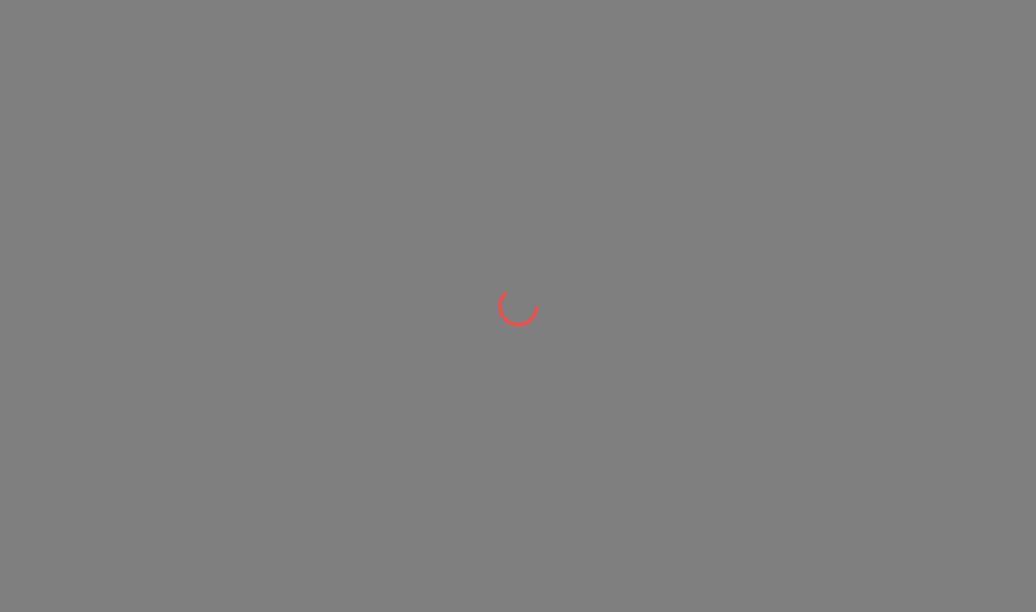 scroll, scrollTop: 0, scrollLeft: 0, axis: both 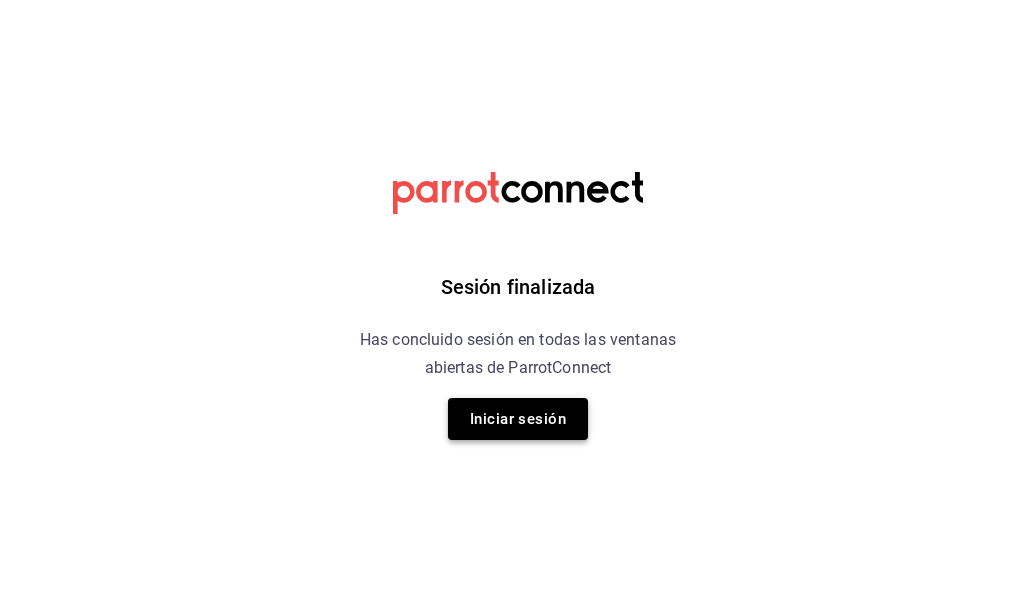 click on "Iniciar sesión" at bounding box center (518, 419) 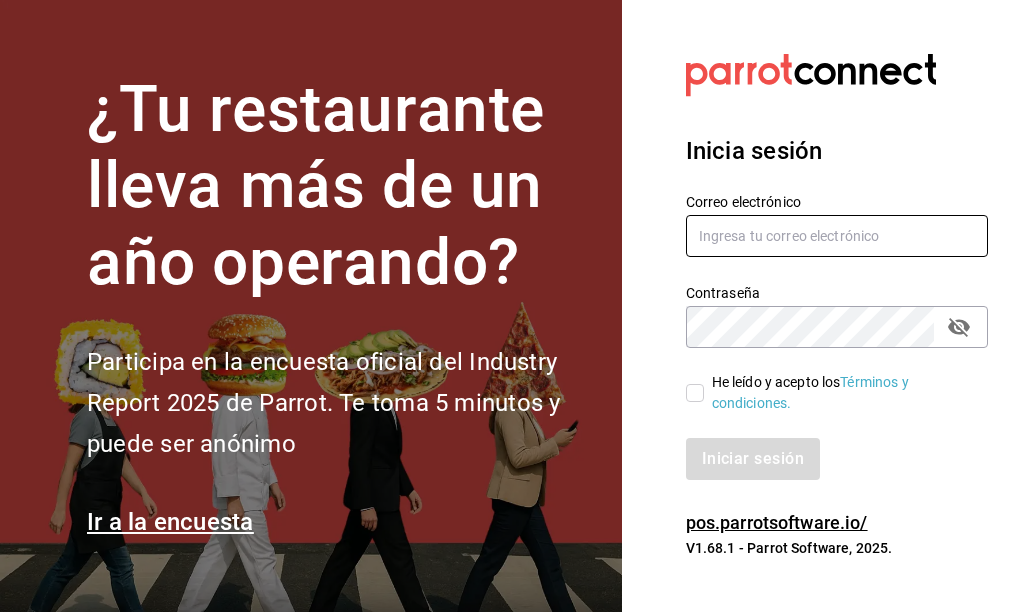 type on "[EMAIL]" 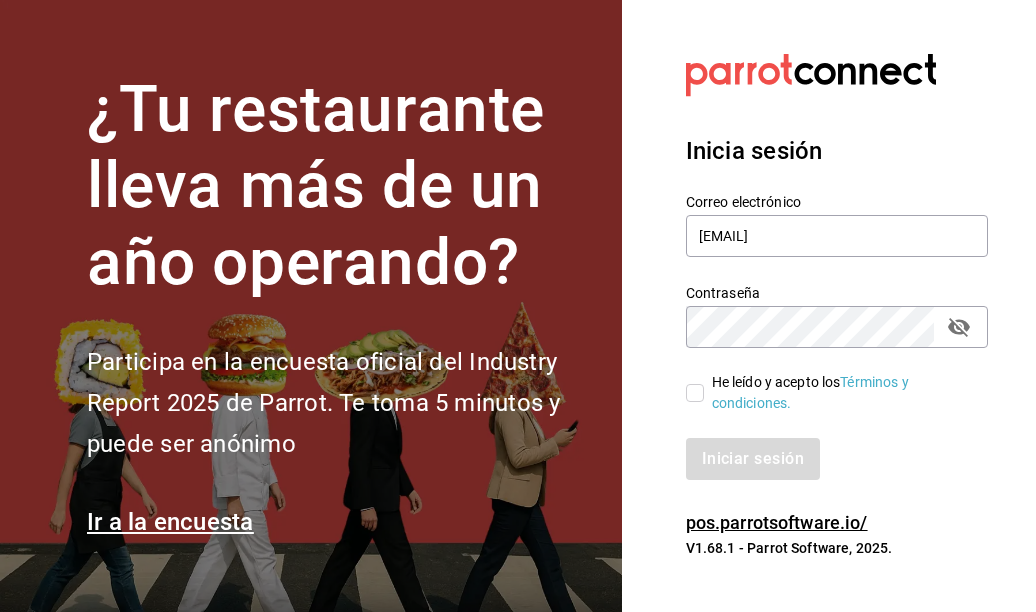 click on "He leído y acepto los  Términos y condiciones." at bounding box center [695, 393] 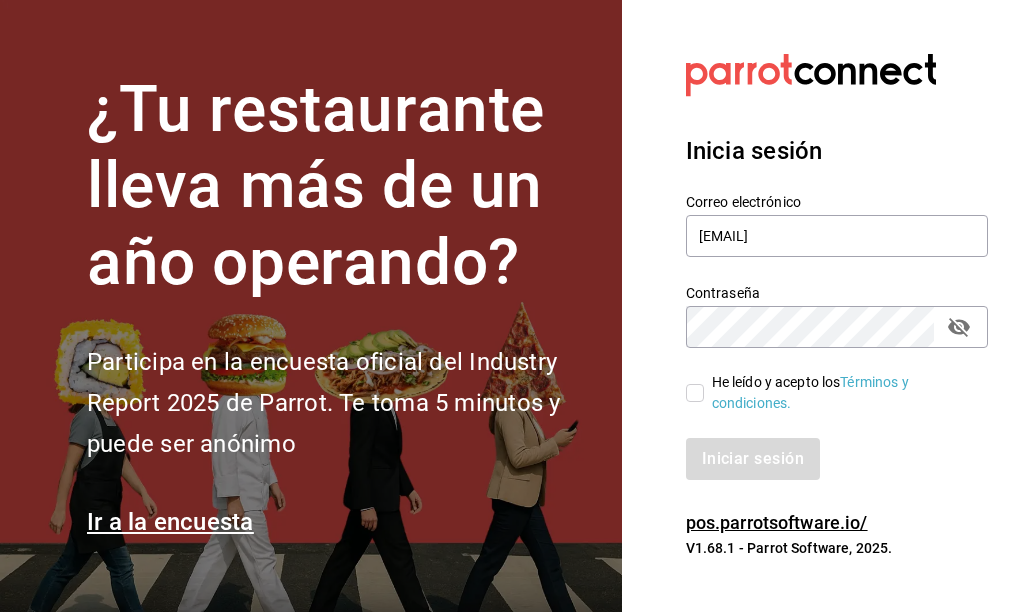 checkbox on "true" 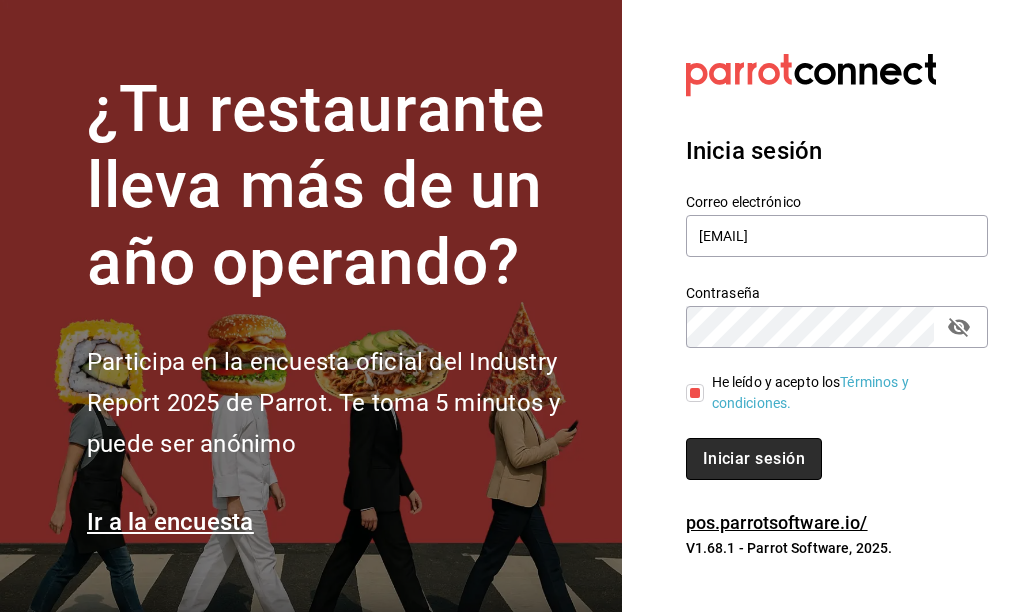 click on "Iniciar sesión" at bounding box center [754, 459] 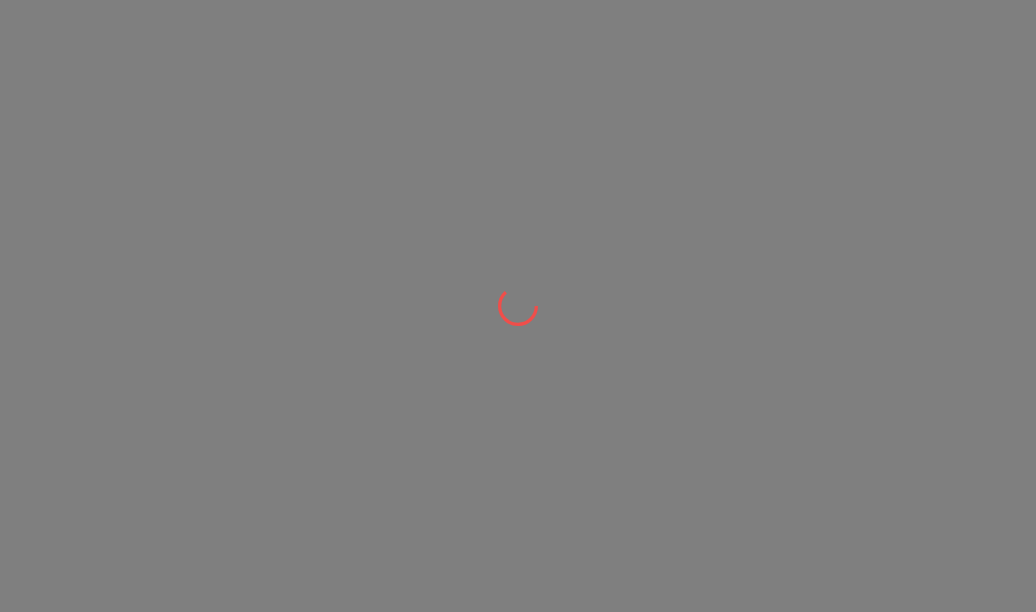 scroll, scrollTop: 0, scrollLeft: 0, axis: both 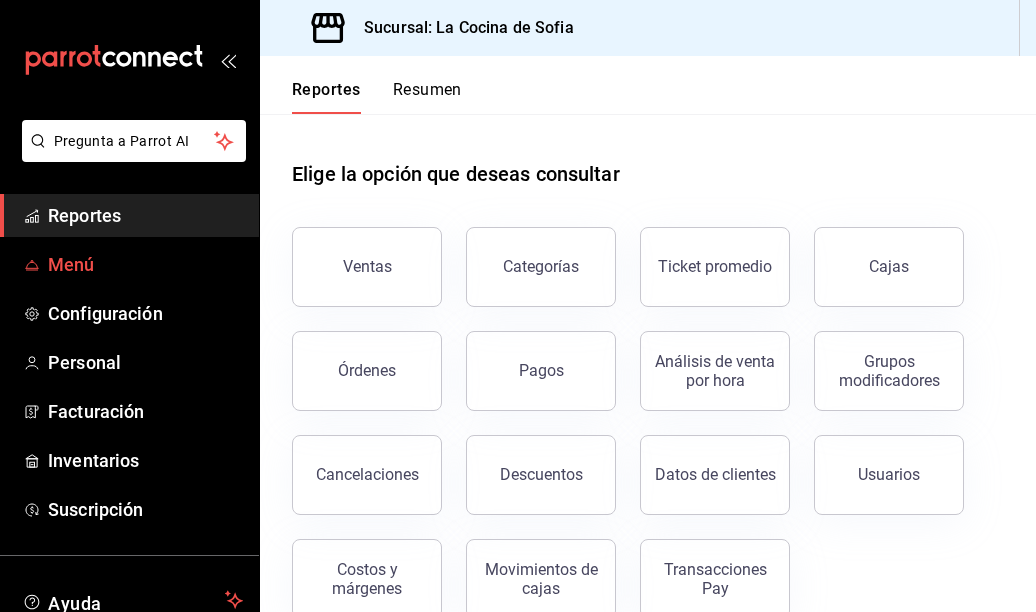 click on "Menú" at bounding box center (145, 264) 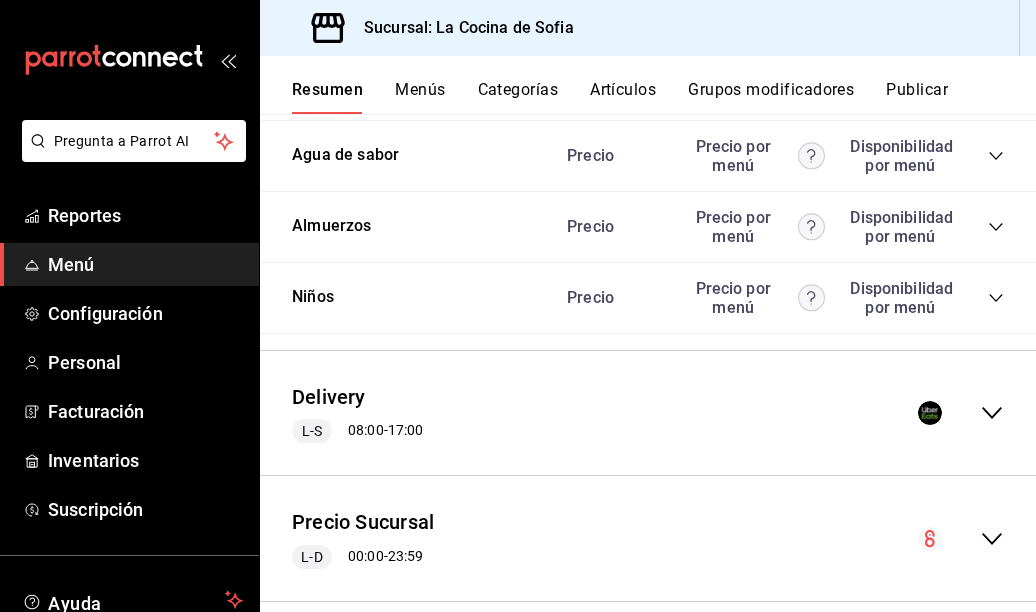 scroll, scrollTop: 3808, scrollLeft: 0, axis: vertical 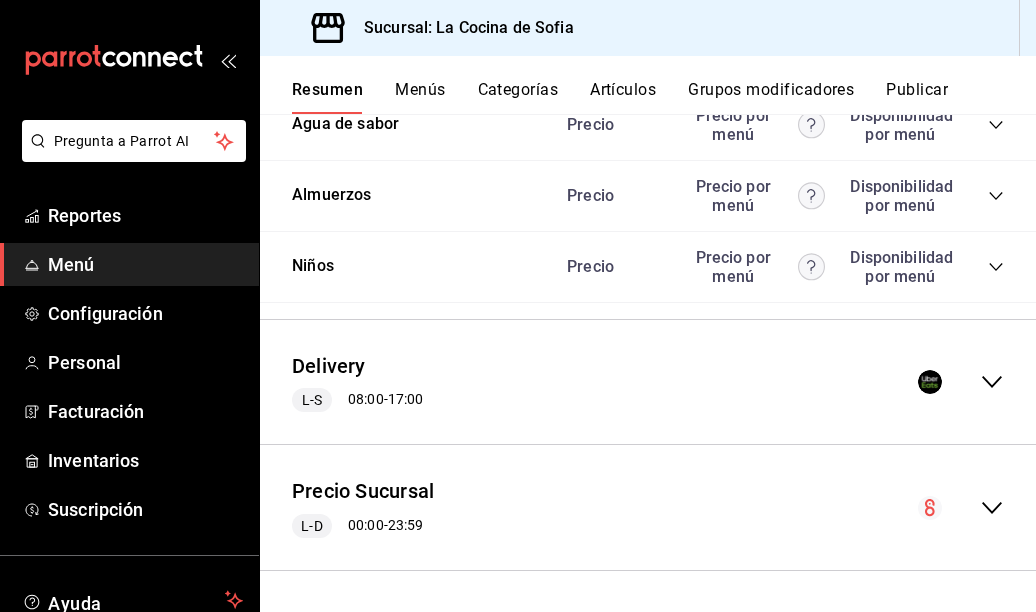 click 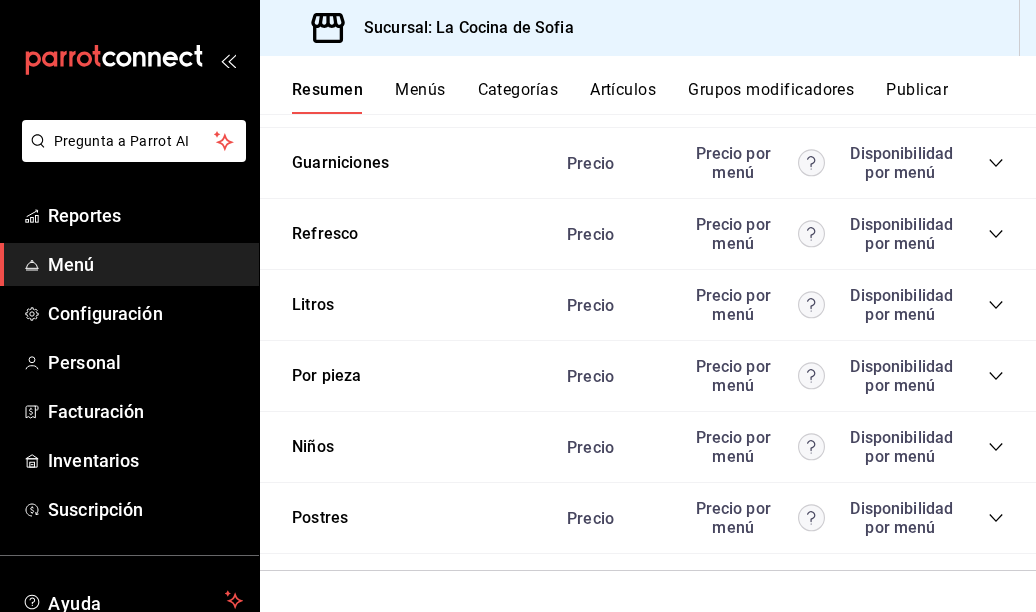 scroll, scrollTop: 6161, scrollLeft: 0, axis: vertical 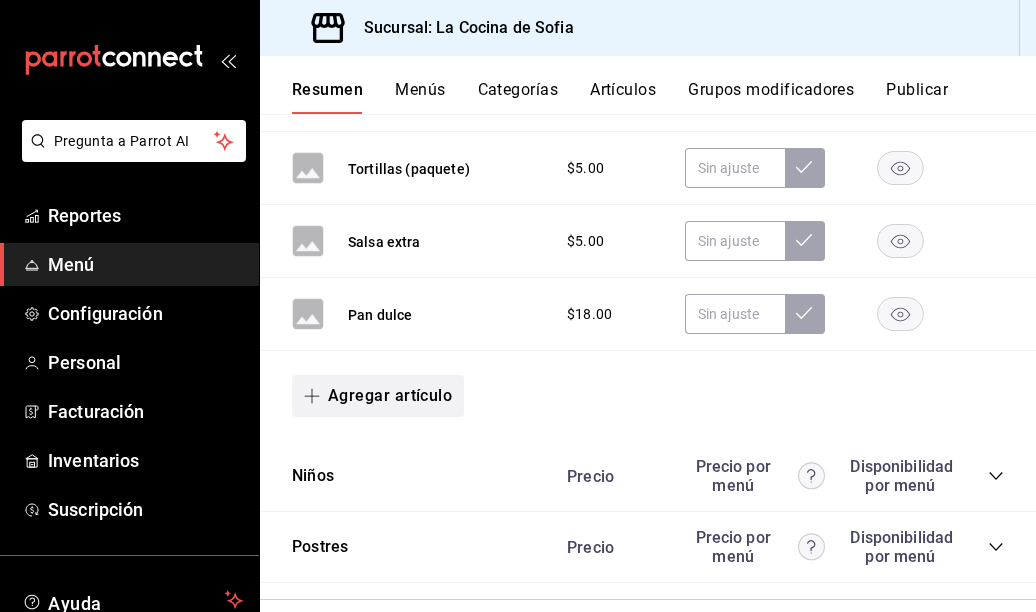 click on "Agregar artículo" at bounding box center [378, 396] 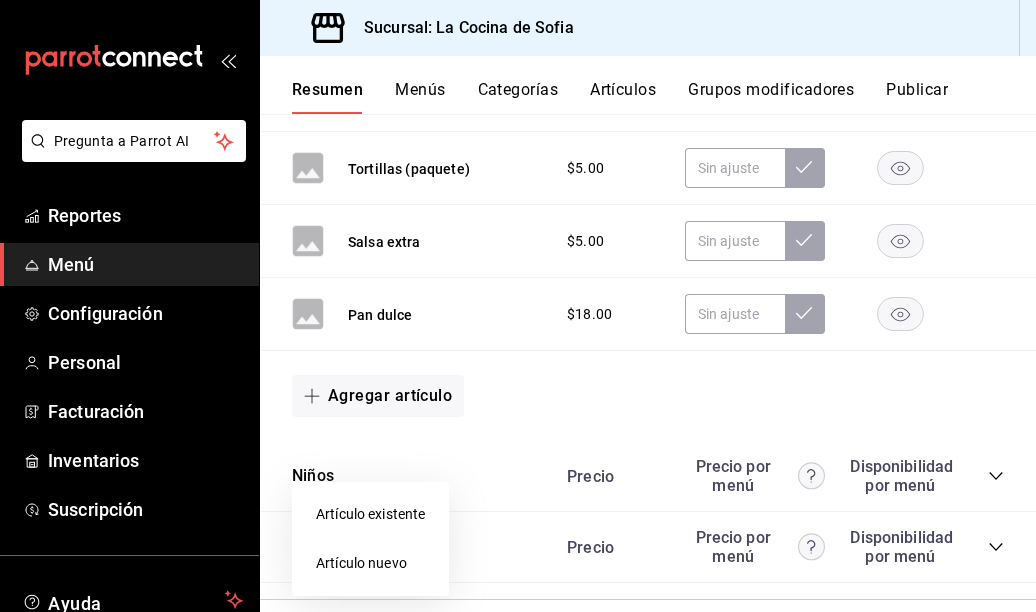 click on "Artículo nuevo" at bounding box center [370, 563] 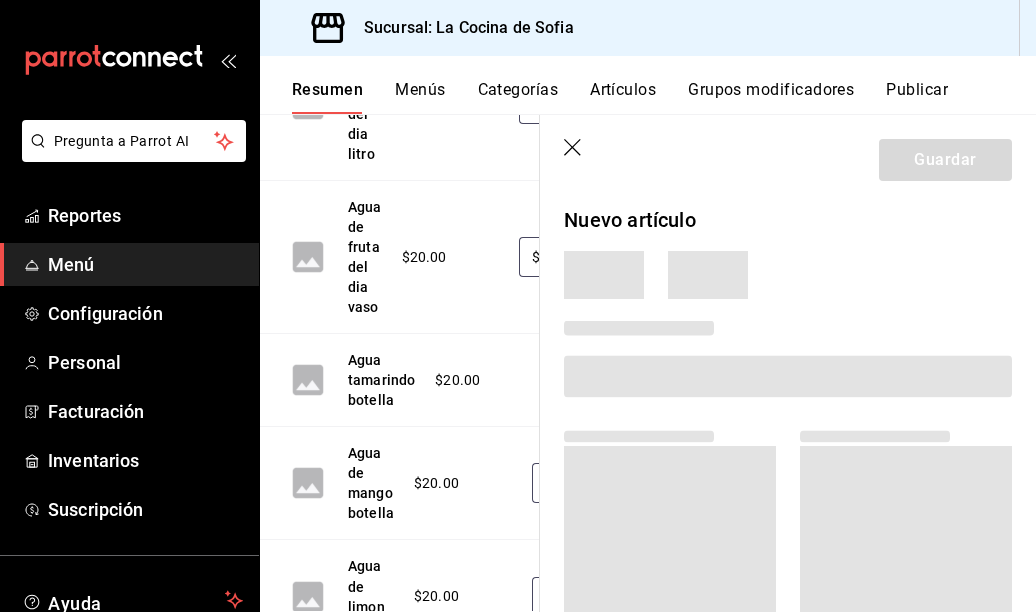 scroll, scrollTop: 7314, scrollLeft: 0, axis: vertical 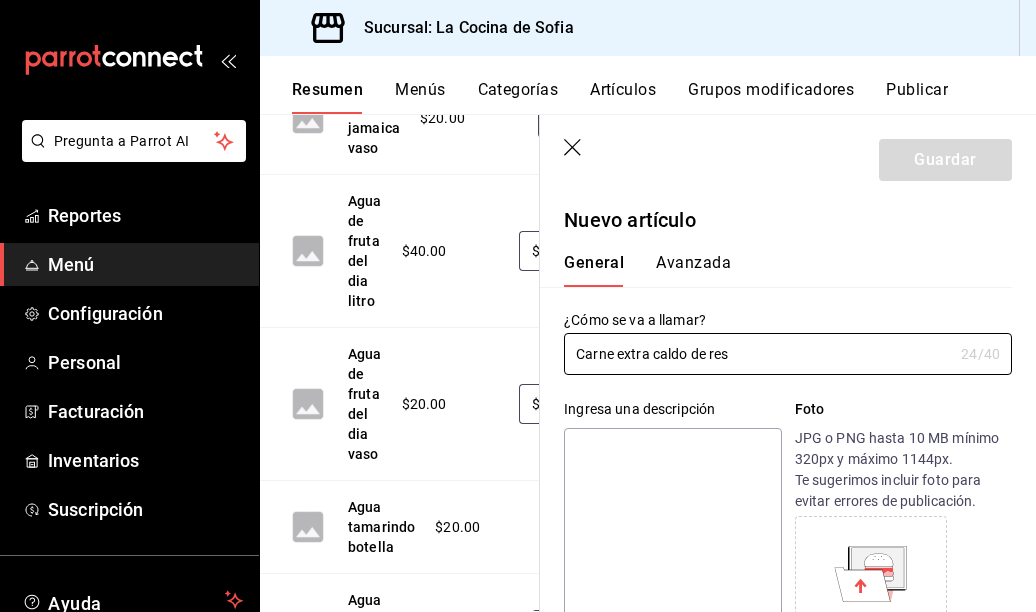 type on "Carne extra caldo de res" 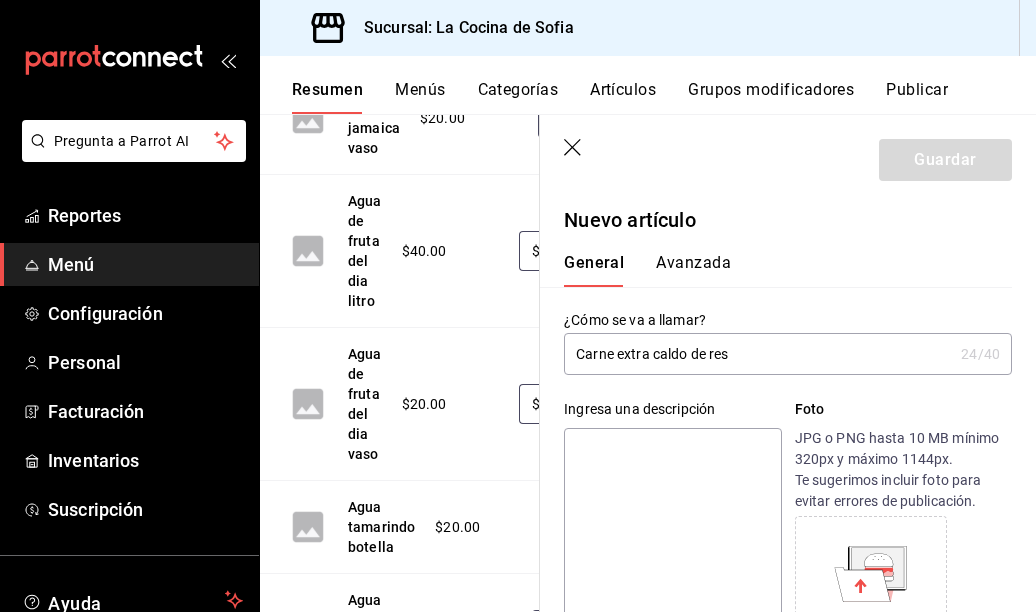 click at bounding box center (672, 548) 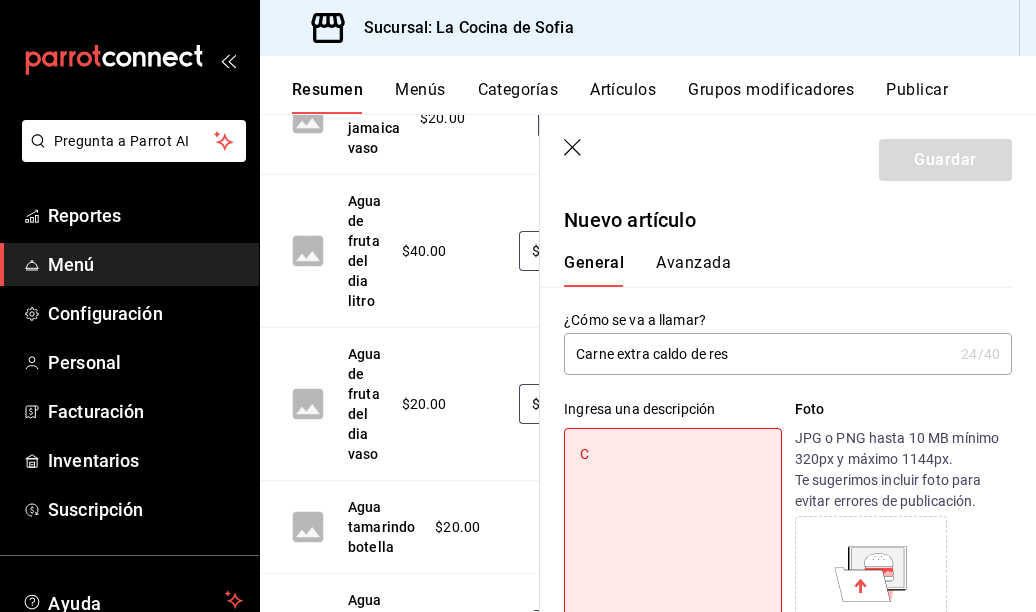 type on "Ca" 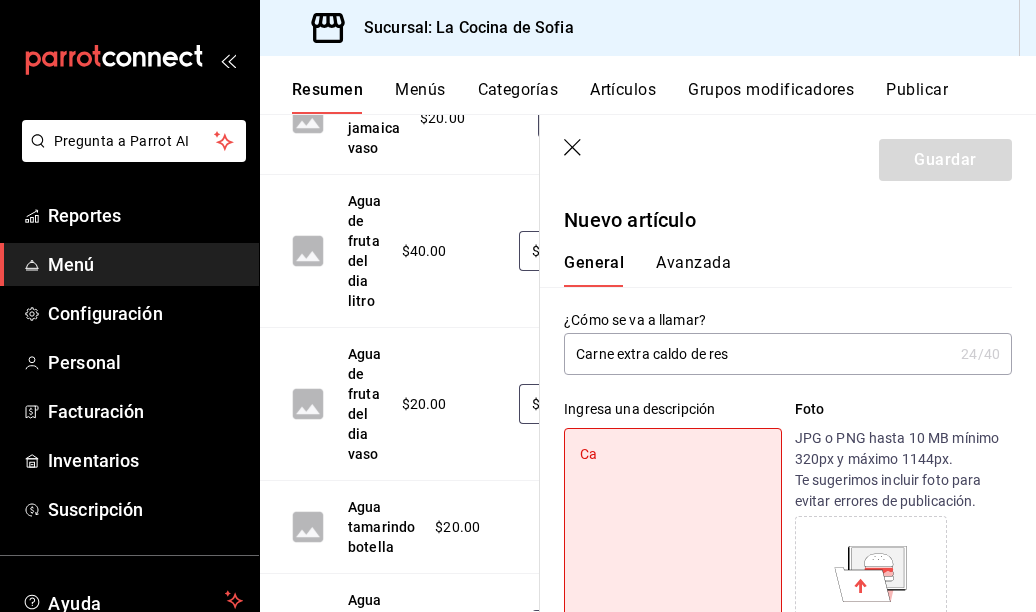 type on "Car" 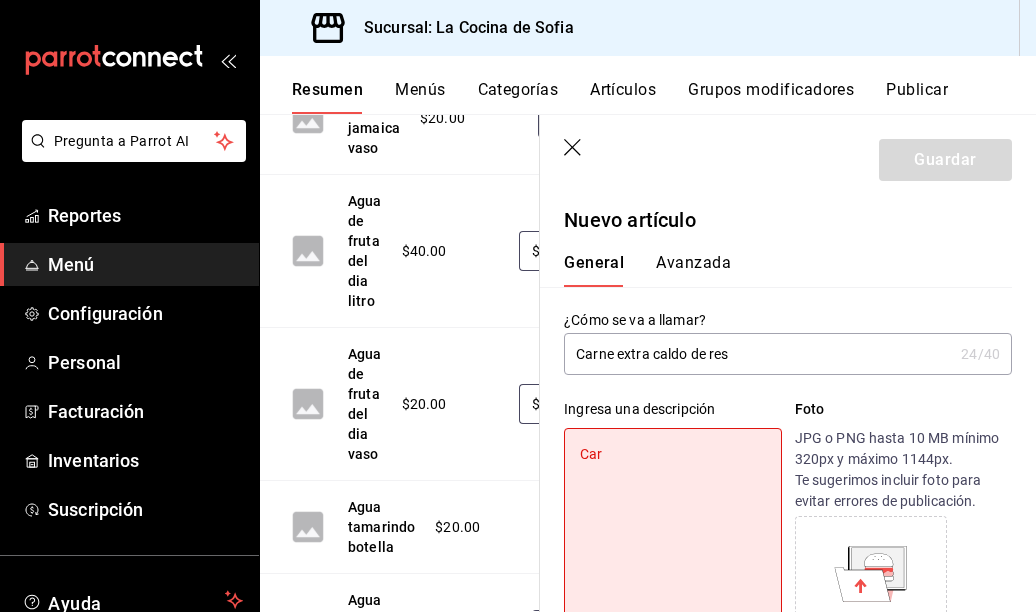 type on "x" 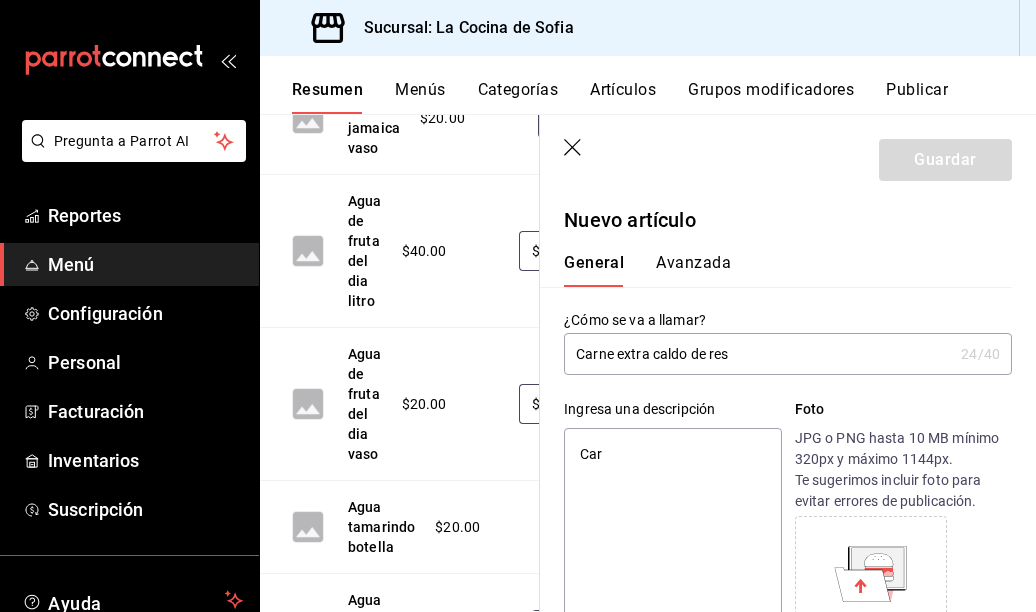 type on "Carn" 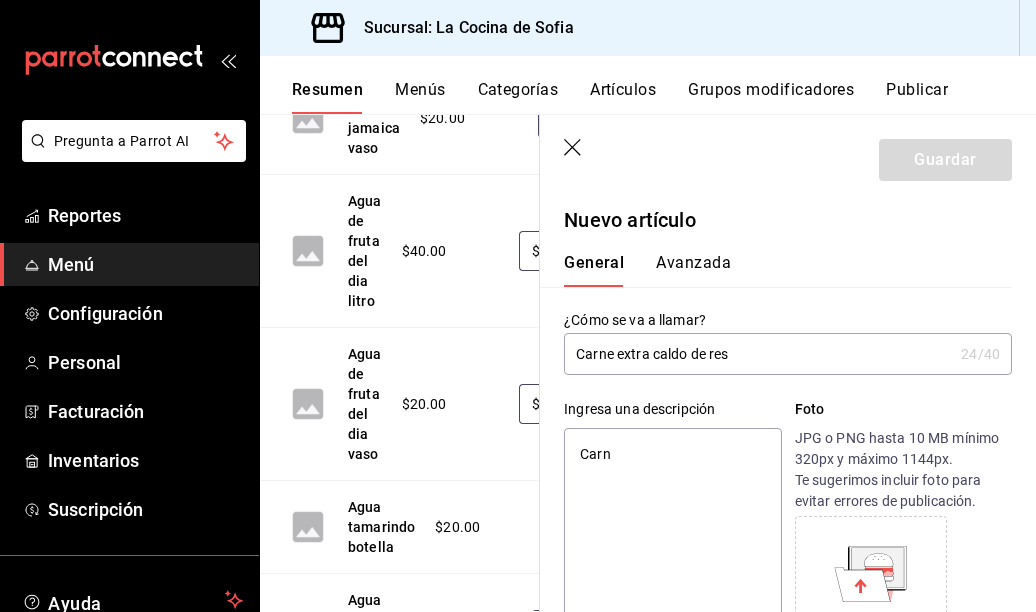 type on "x" 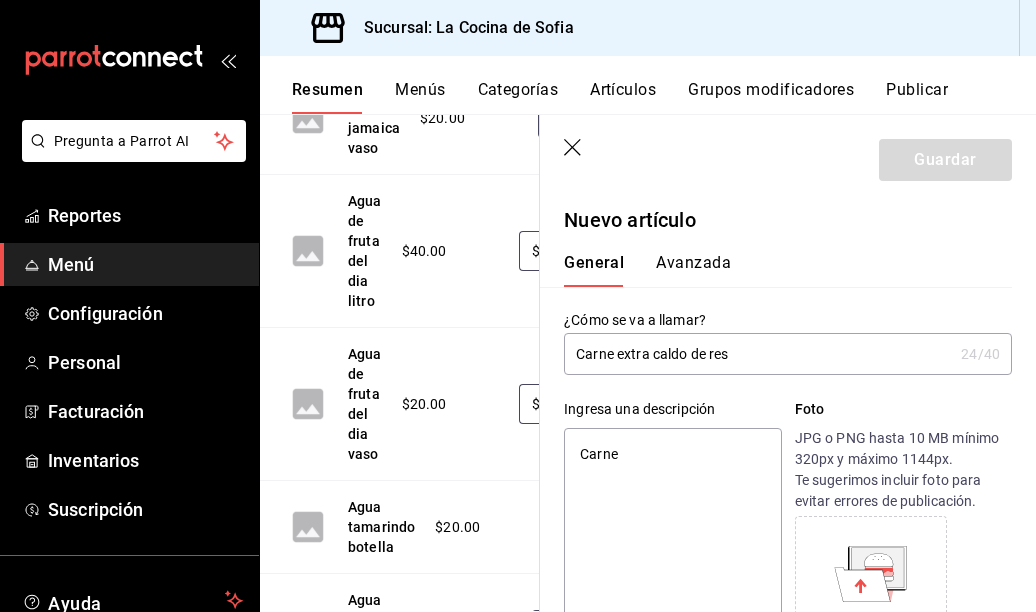 type on "x" 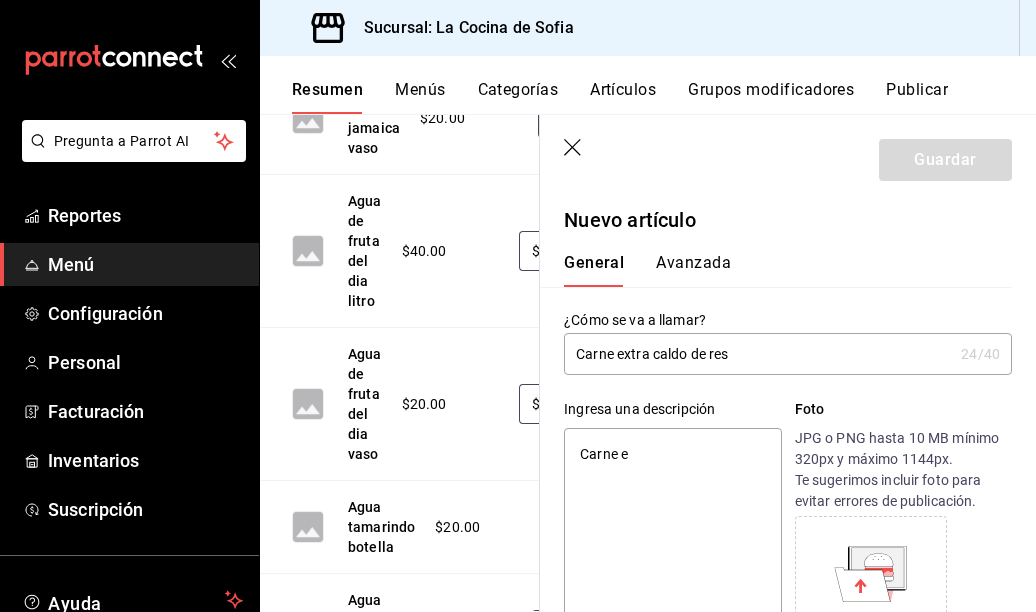 type on "x" 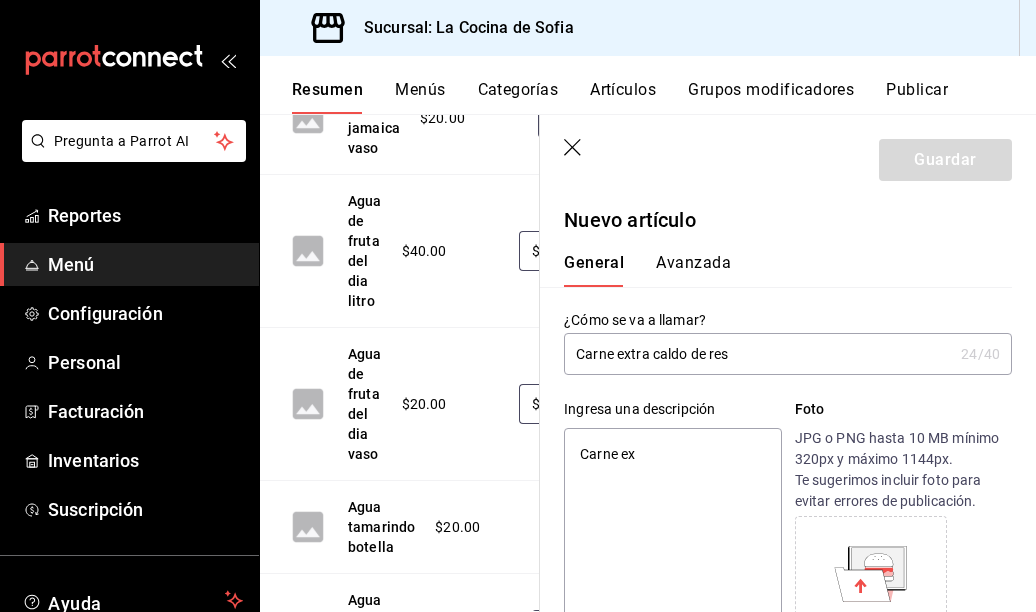 type on "Carne ext" 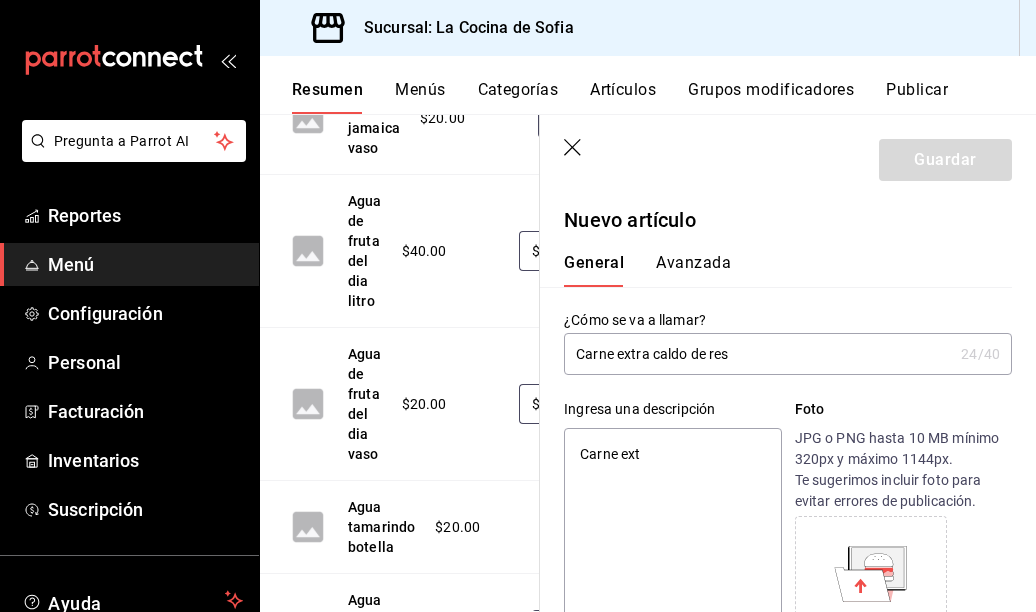 type on "Carne extr" 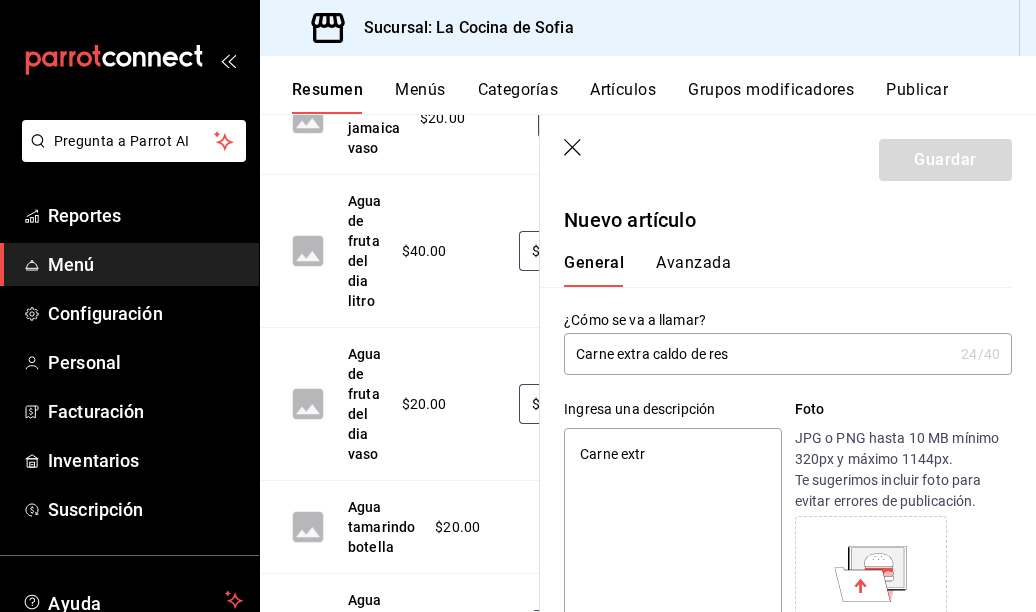 type on "x" 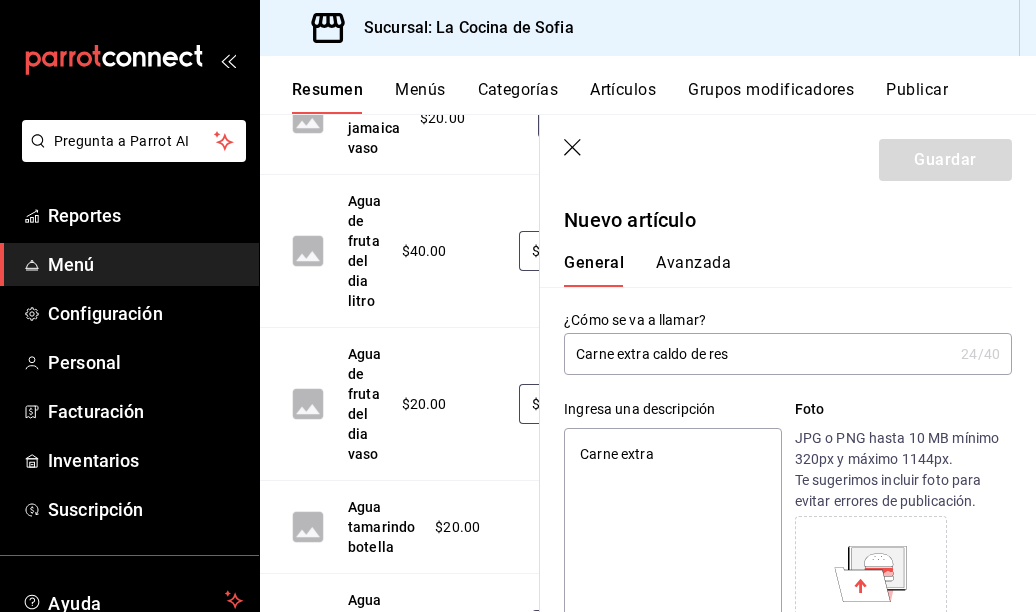 type on "Carne extra" 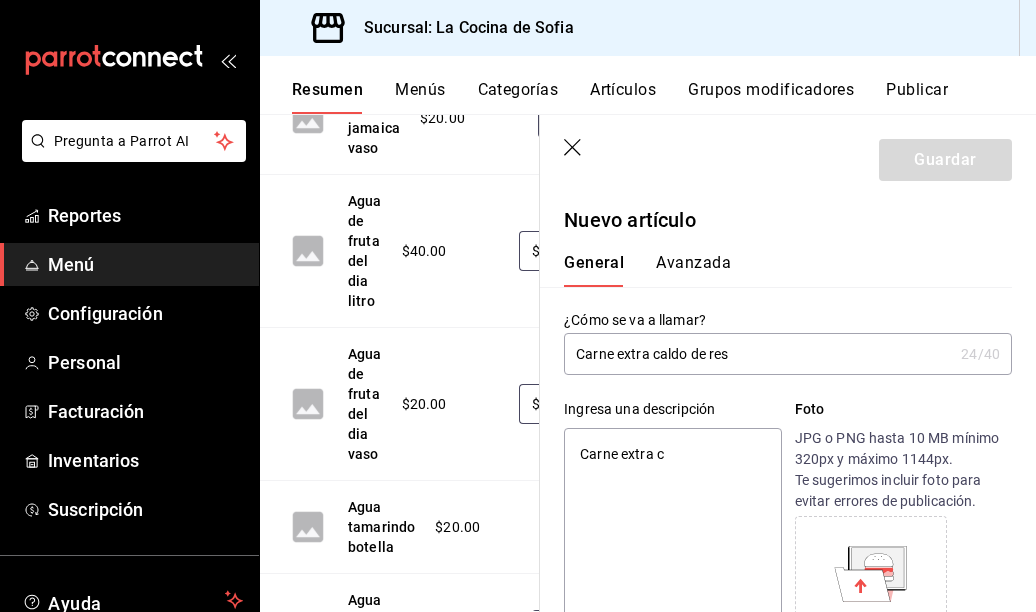 type on "x" 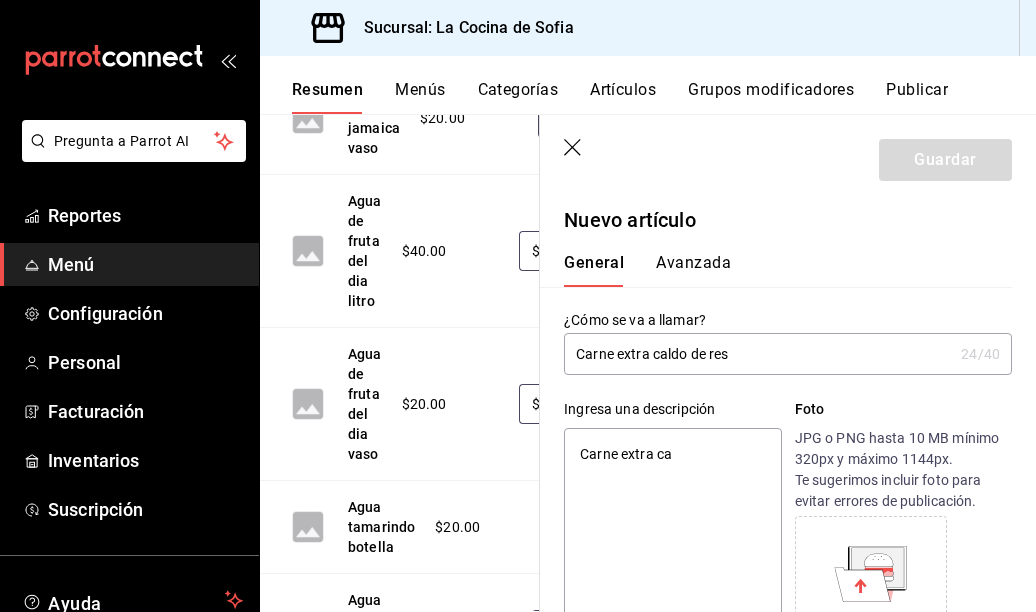 type on "Carne extra cal" 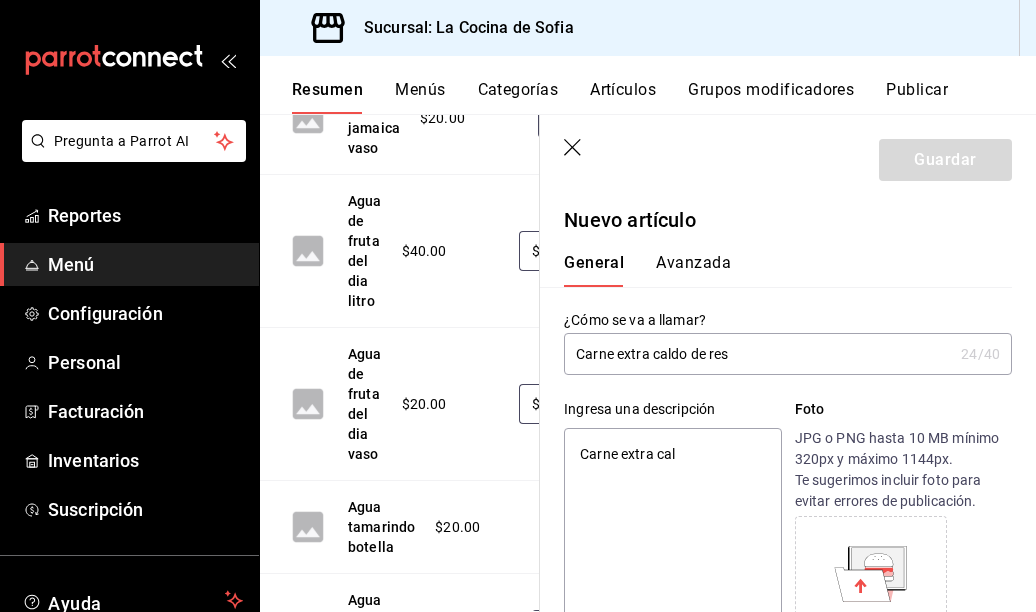 type on "Carne extra cald" 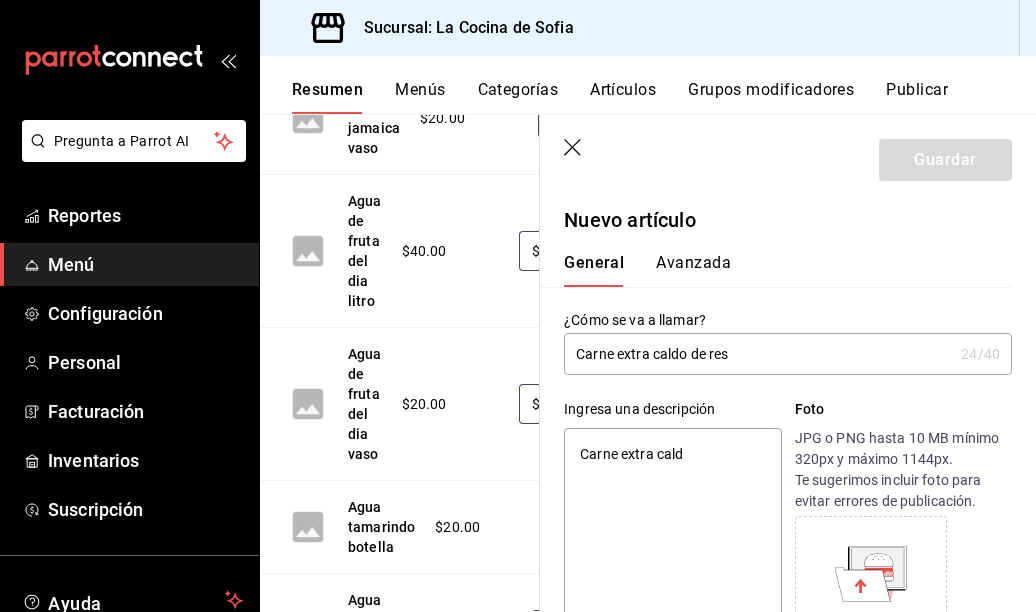 type on "x" 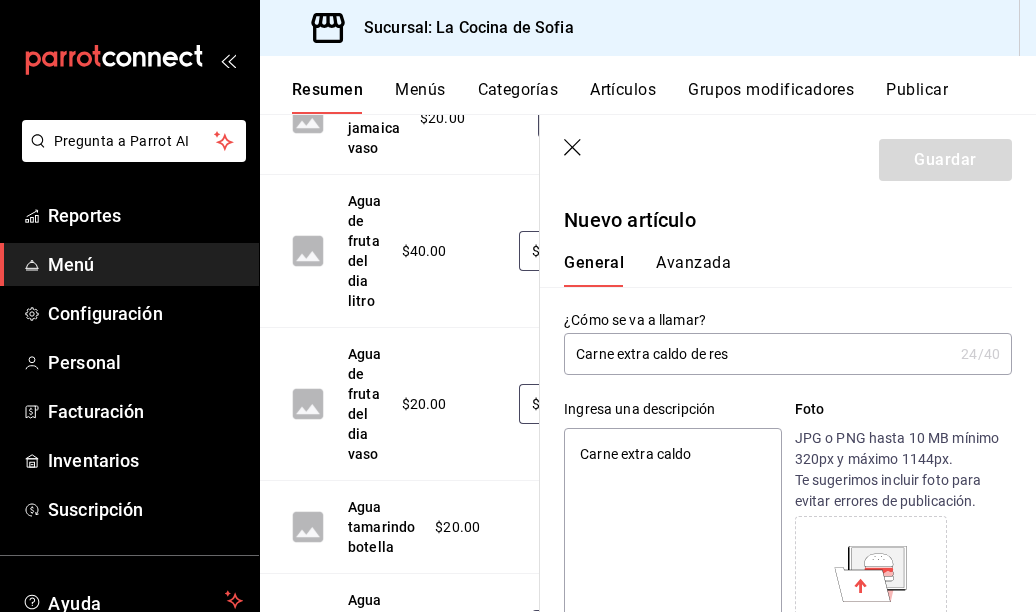 type on "x" 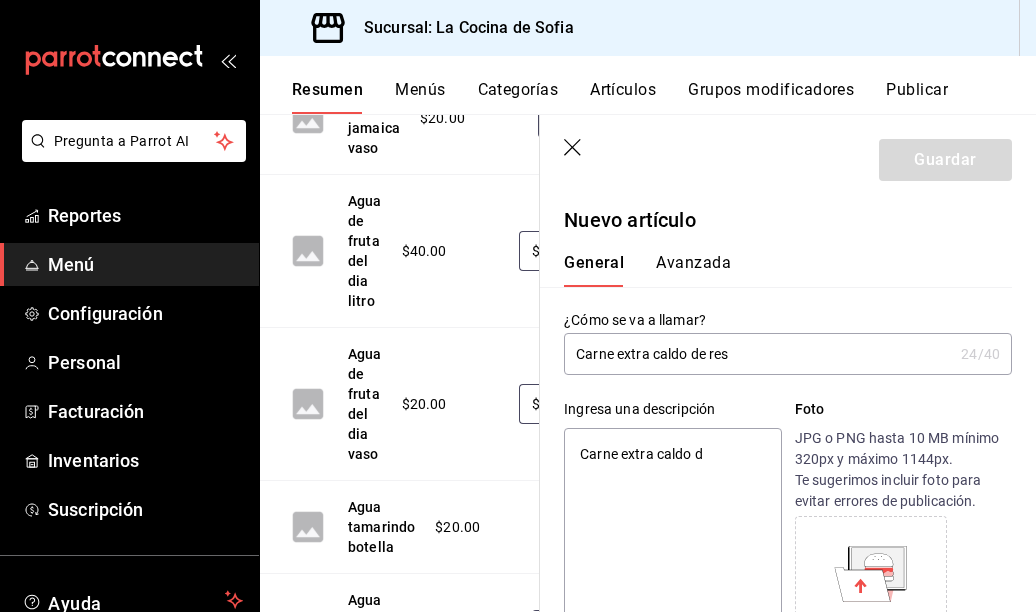 type on "Carne extra caldo de" 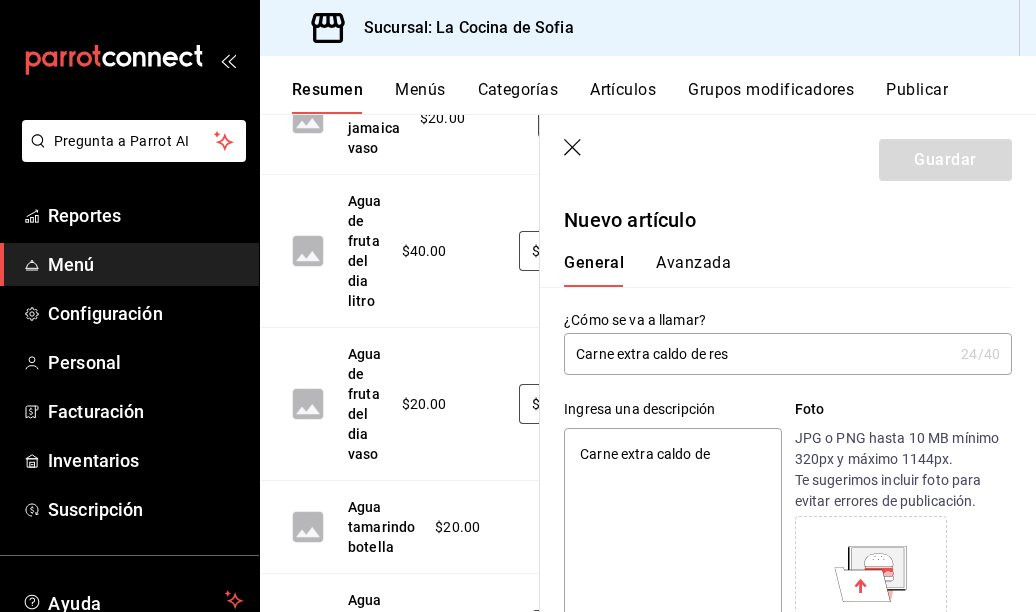 type on "x" 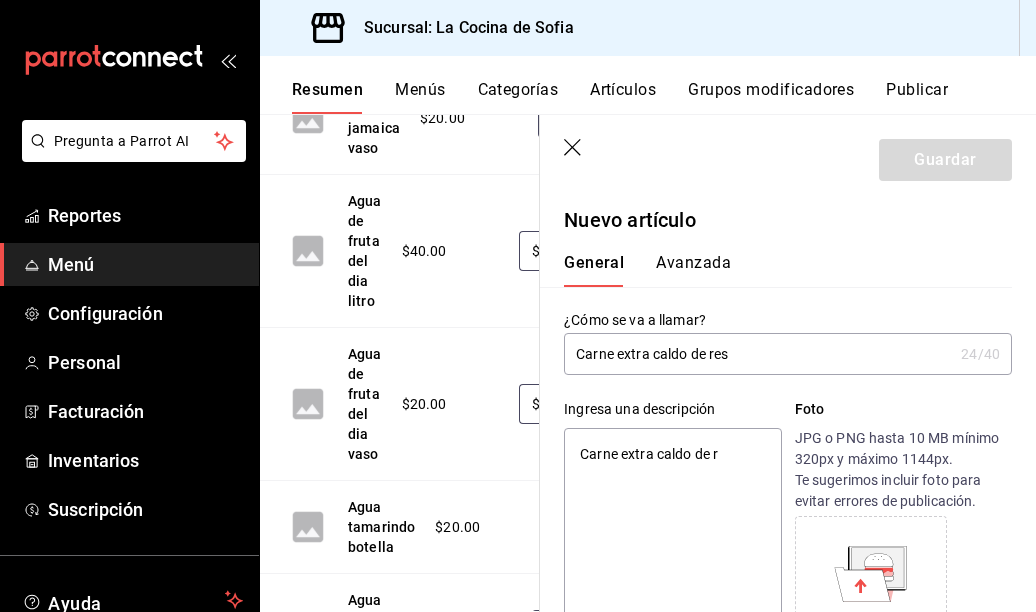 type on "Carne extra caldo de re" 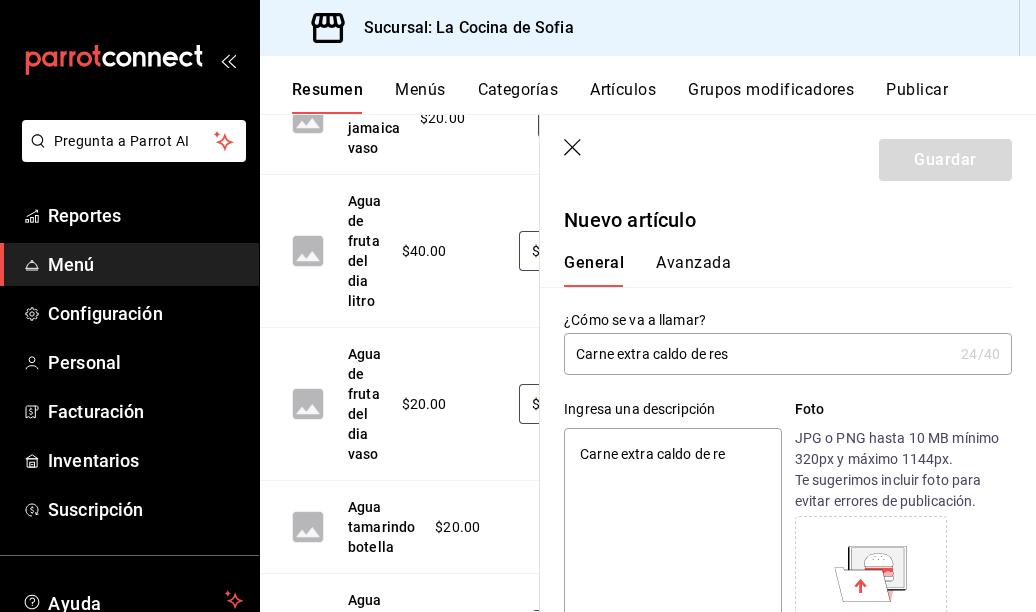 type on "Carne extra caldo de res" 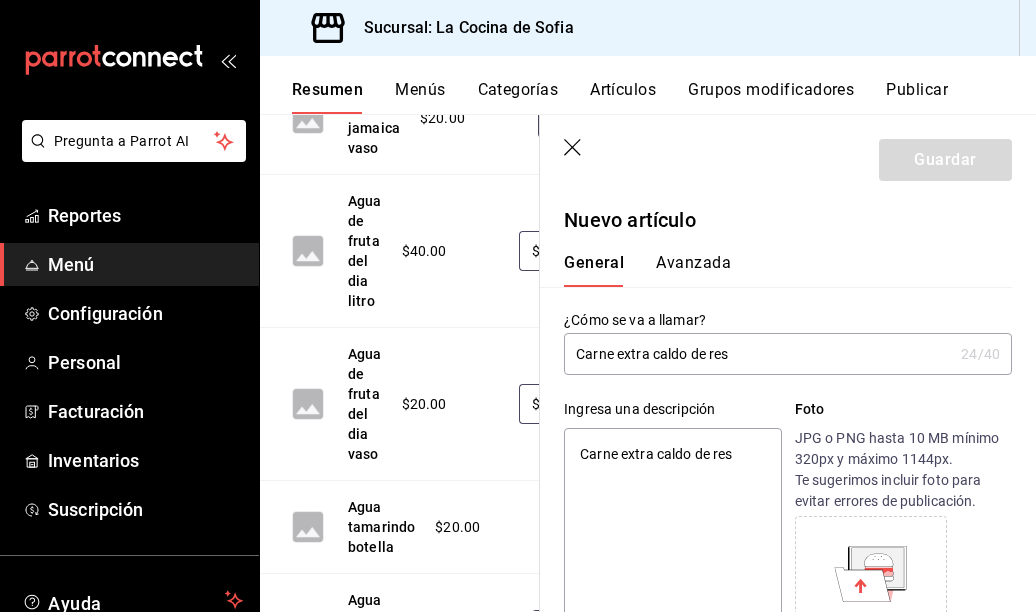 type on "x" 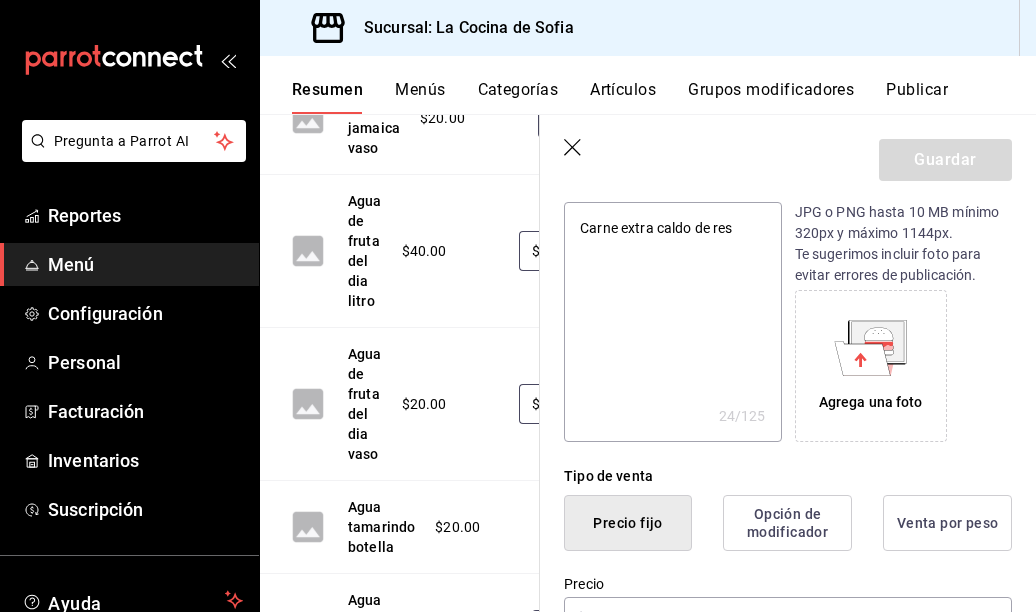 scroll, scrollTop: 300, scrollLeft: 0, axis: vertical 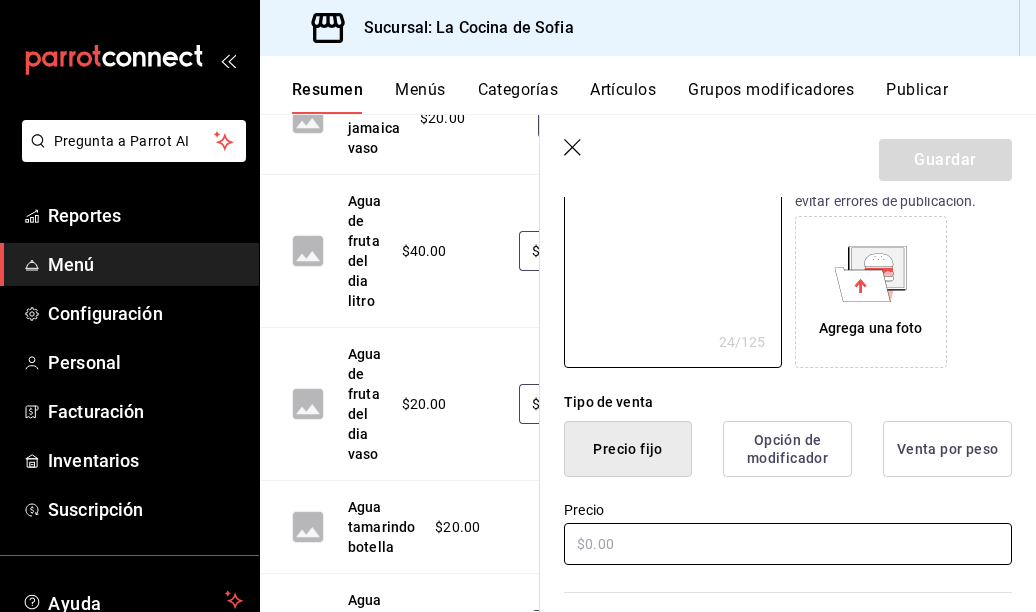 type on "Carne extra caldo de res" 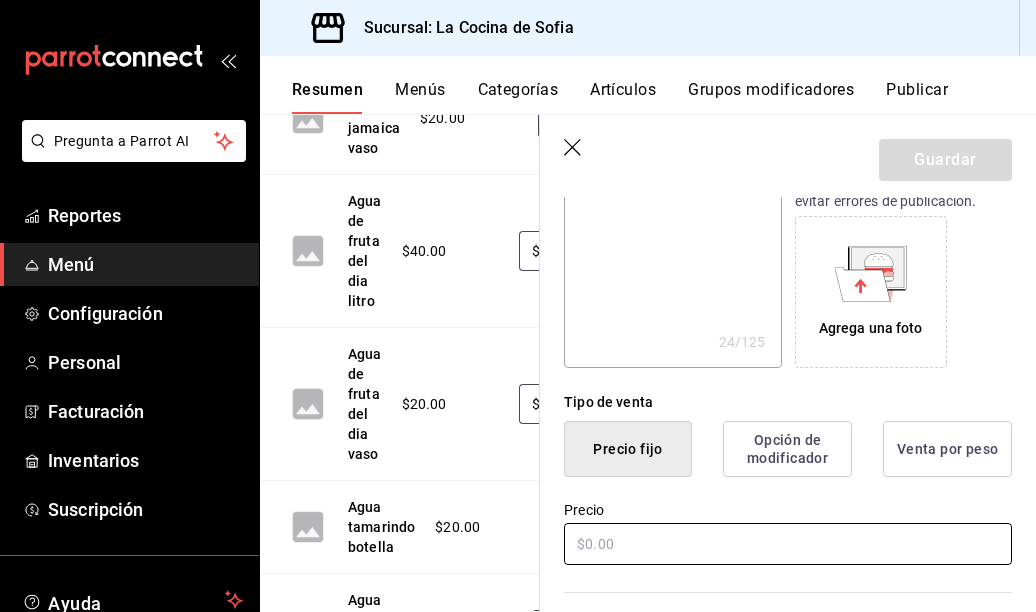 type on "x" 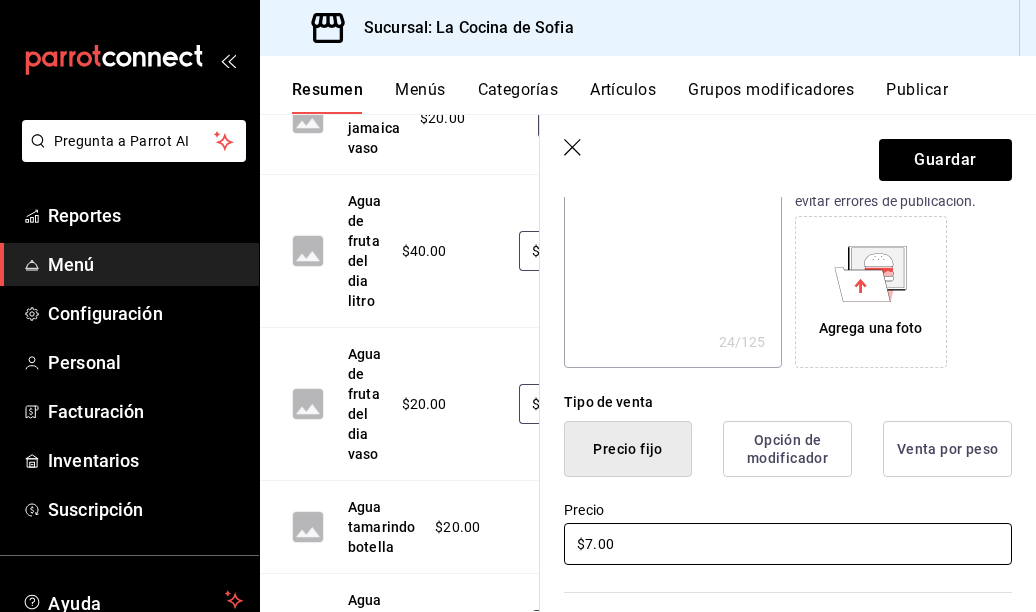 type on "x" 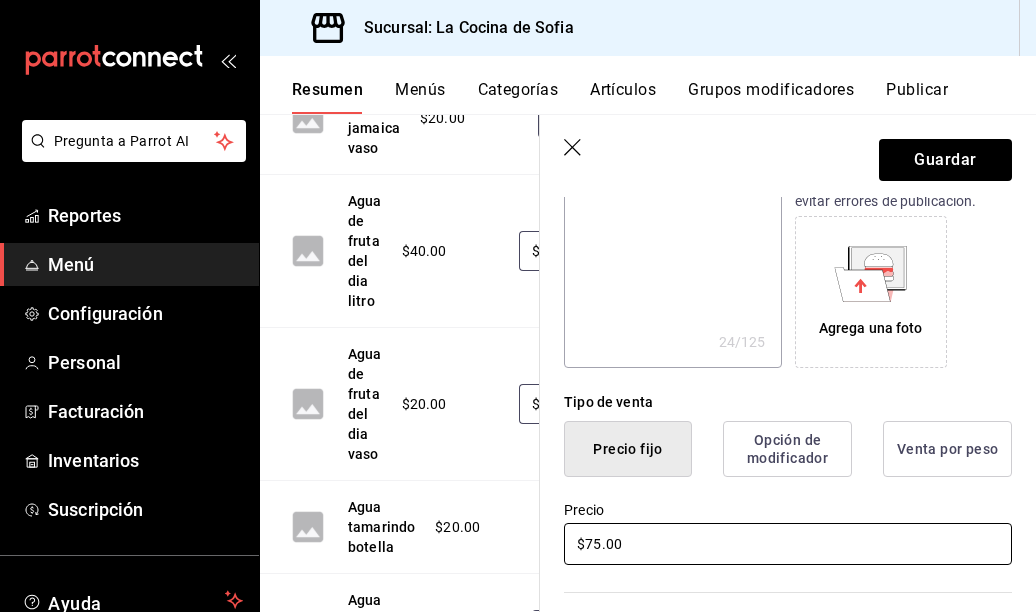 type on "x" 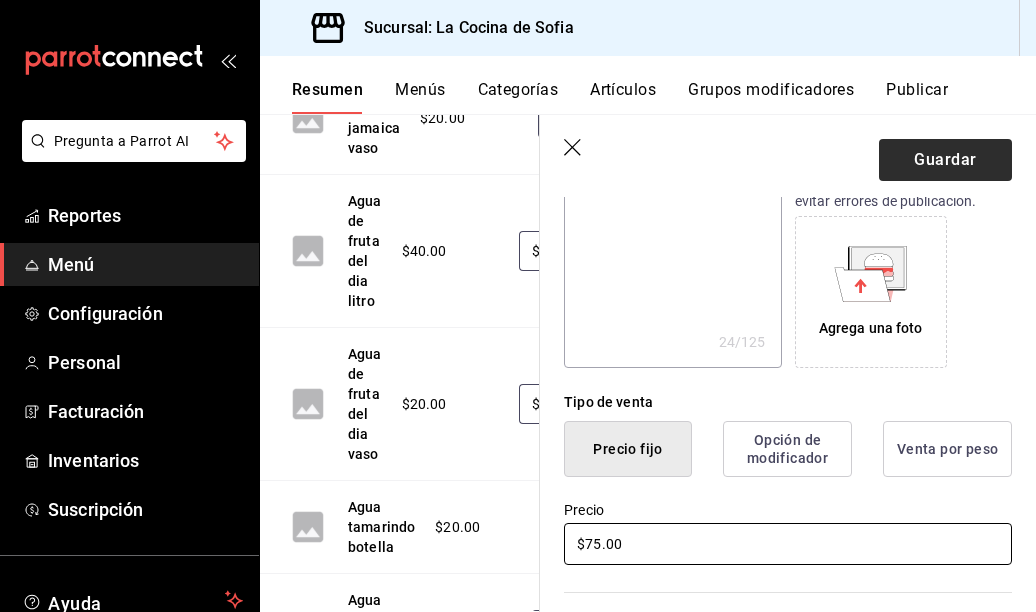 type on "$75.00" 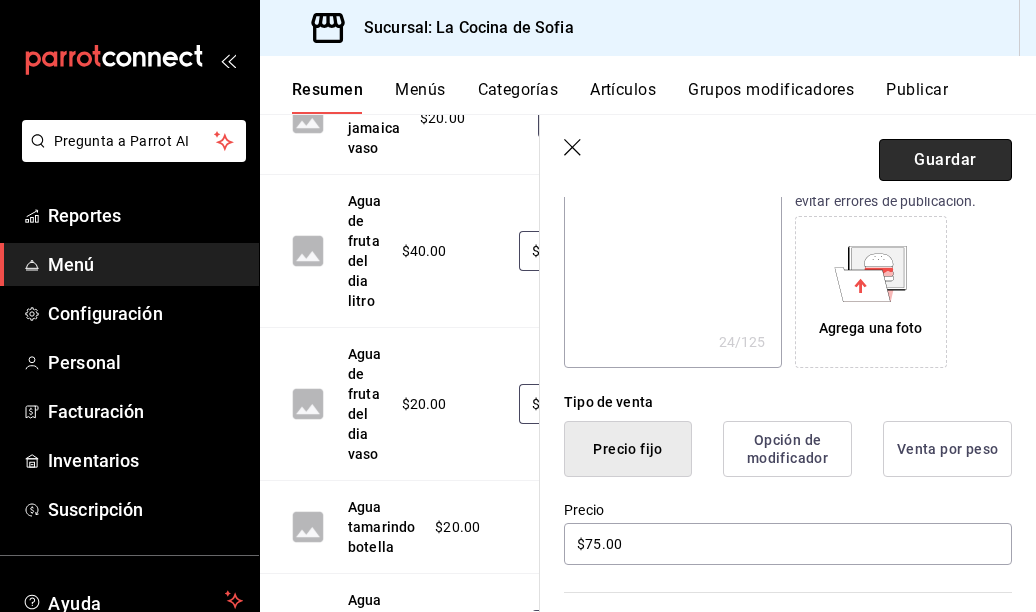 click on "Guardar" at bounding box center [945, 160] 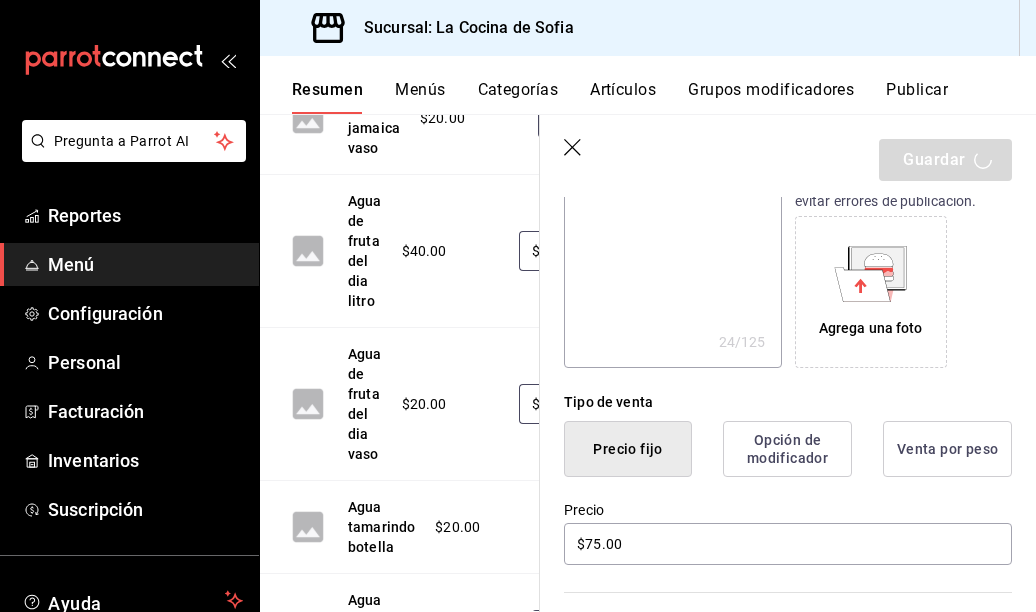 type on "x" 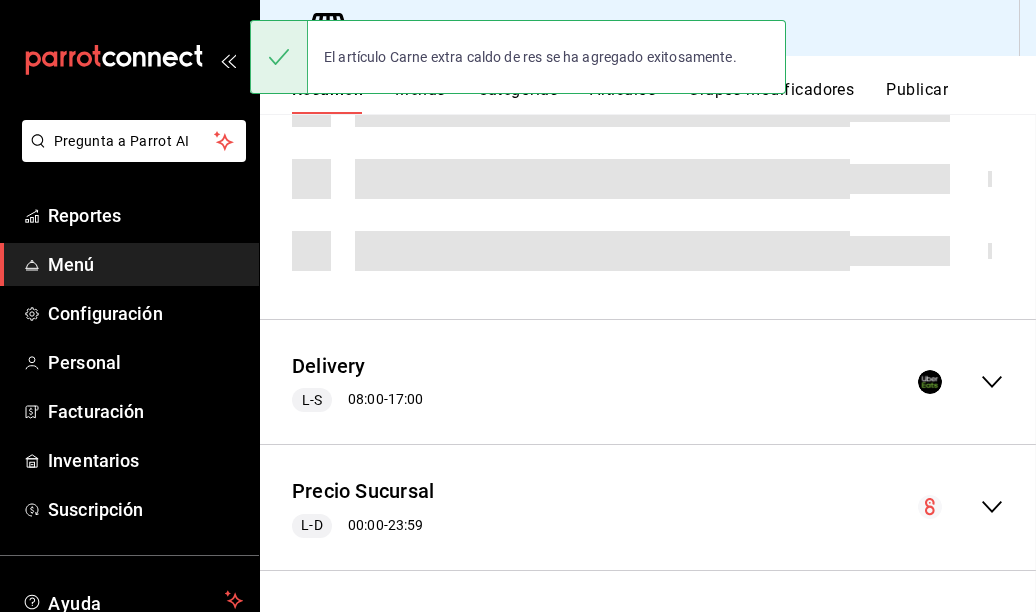 scroll, scrollTop: 5927, scrollLeft: 0, axis: vertical 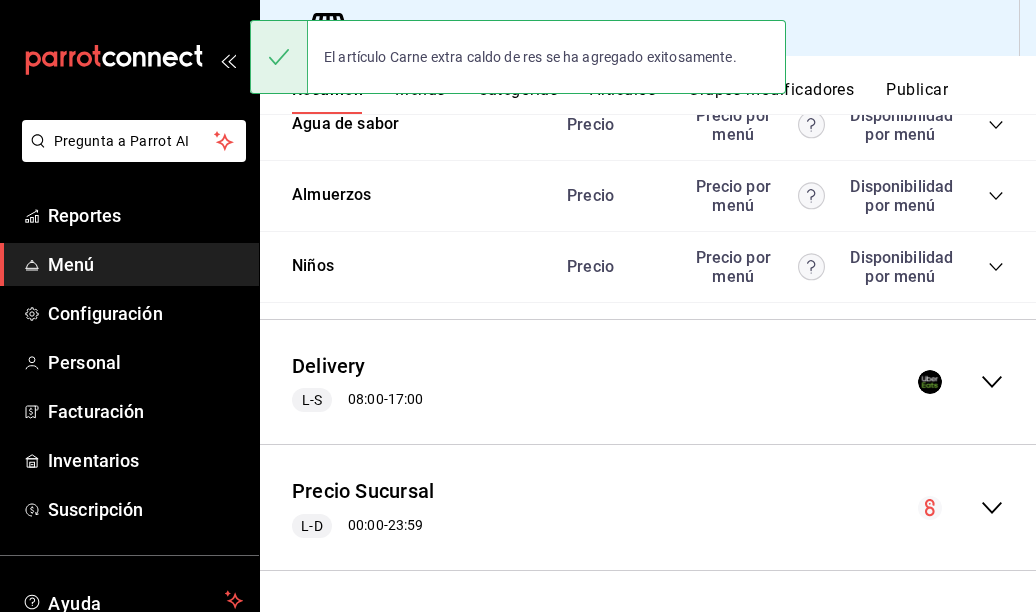 click on "Publicar" at bounding box center (917, 97) 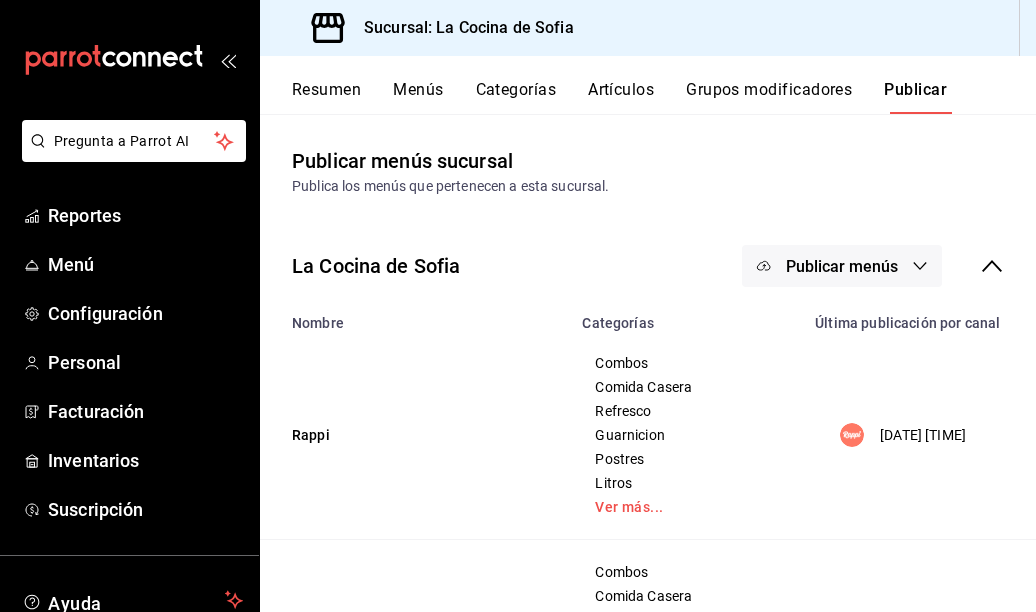 click 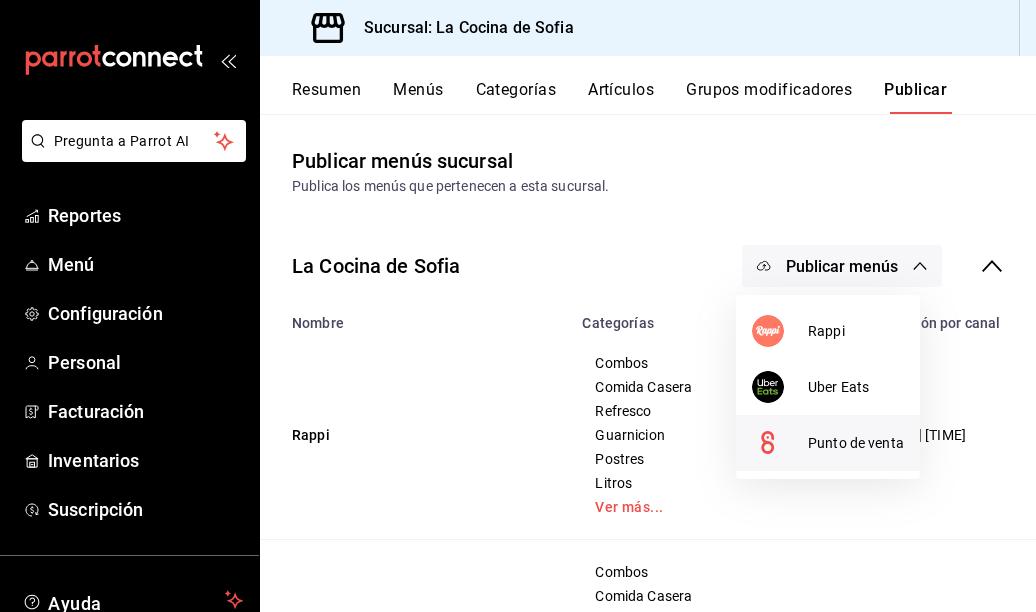click at bounding box center (780, 443) 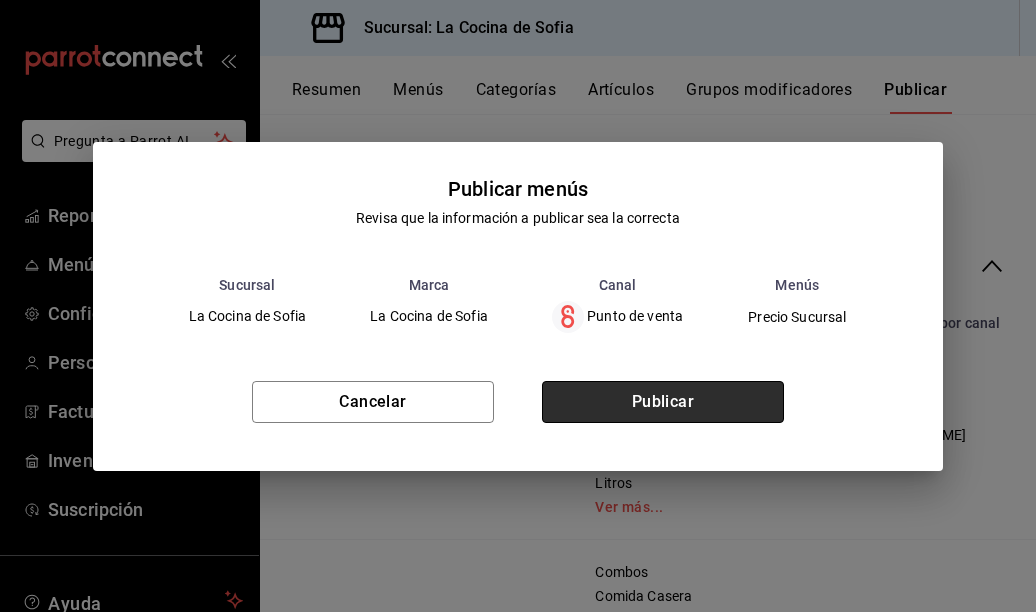 click on "Publicar" at bounding box center (663, 402) 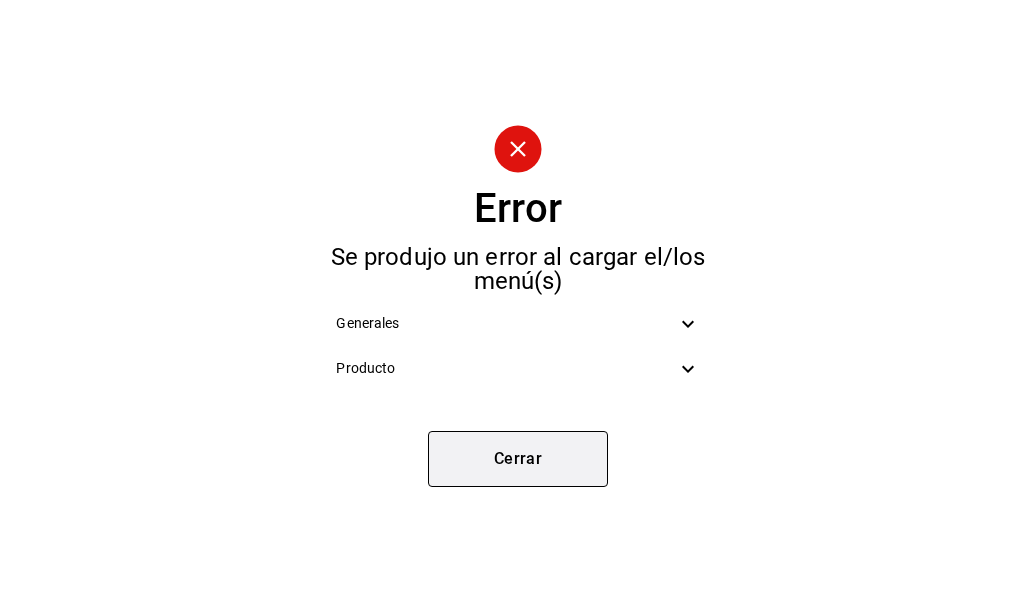 click on "Cerrar" at bounding box center (518, 459) 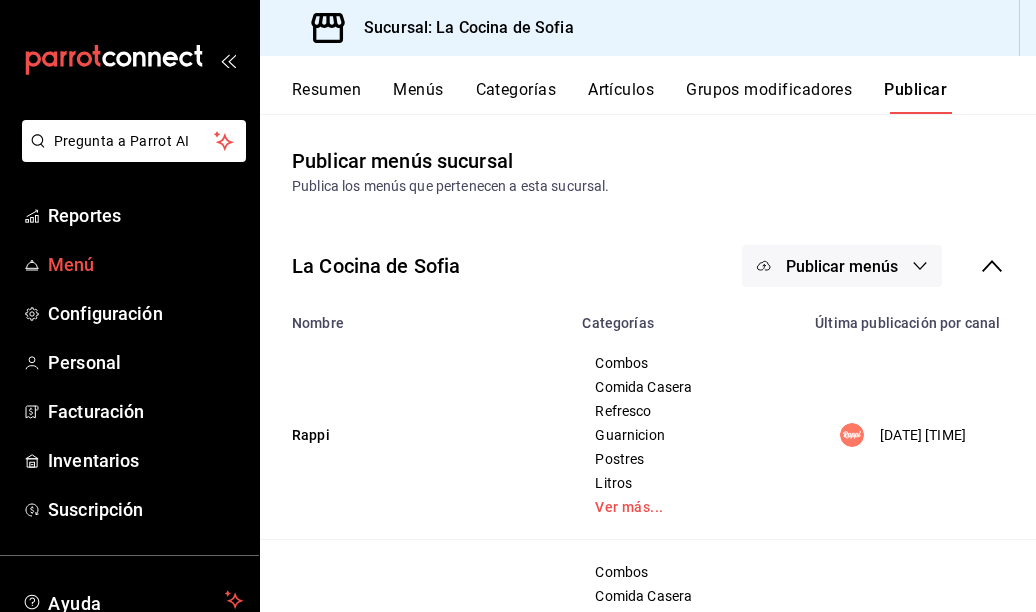 click on "Menú" at bounding box center [145, 264] 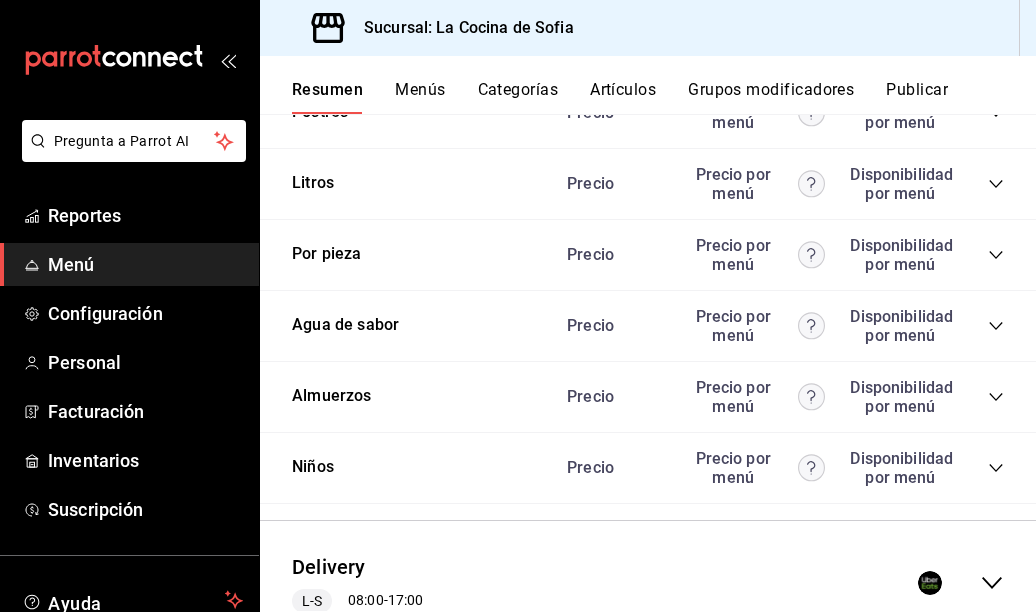 scroll, scrollTop: 3500, scrollLeft: 0, axis: vertical 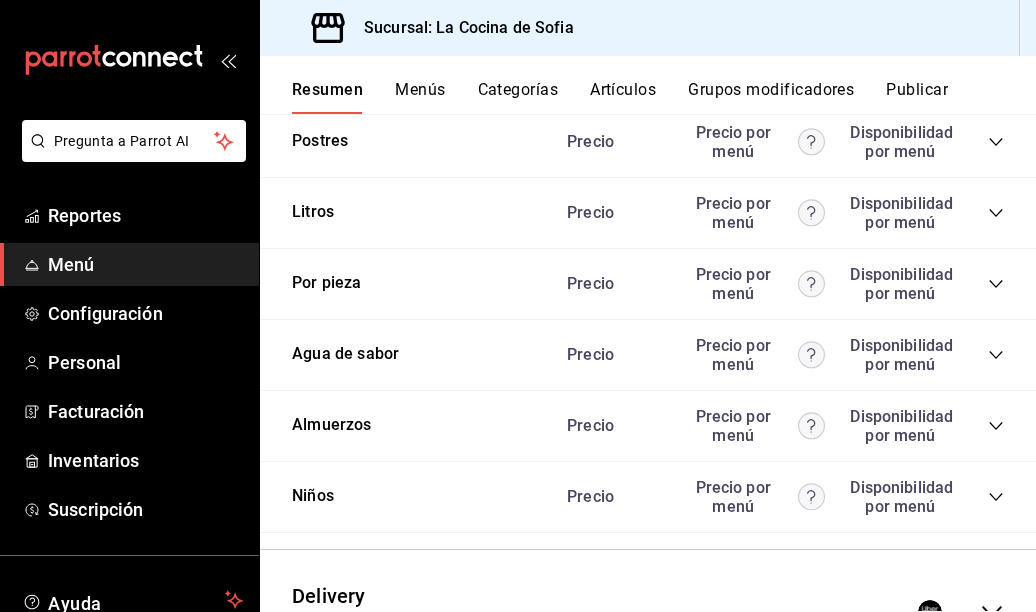 click 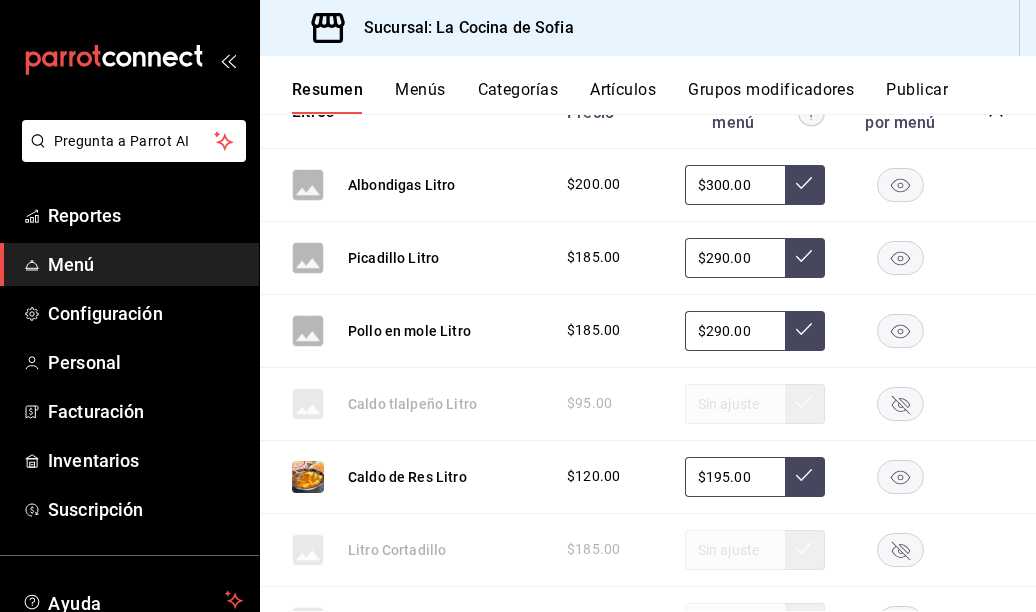 scroll, scrollTop: 3700, scrollLeft: 0, axis: vertical 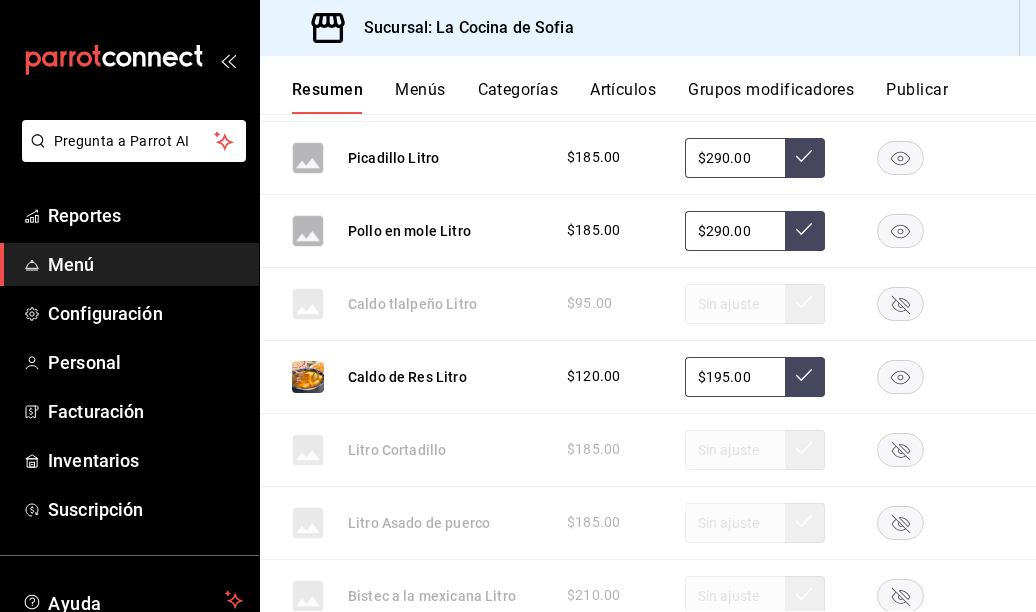 click 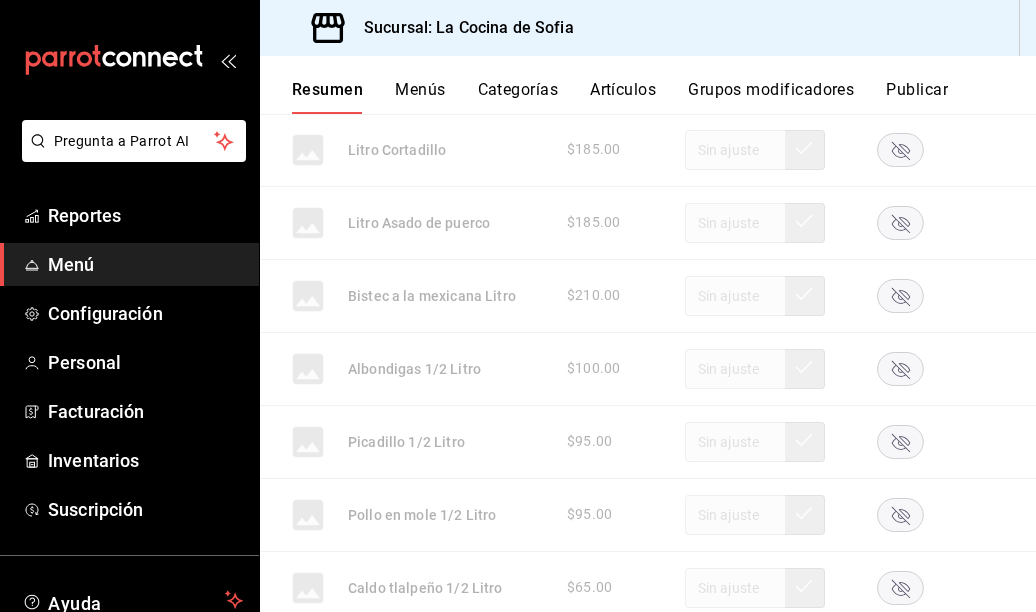 scroll, scrollTop: 3900, scrollLeft: 0, axis: vertical 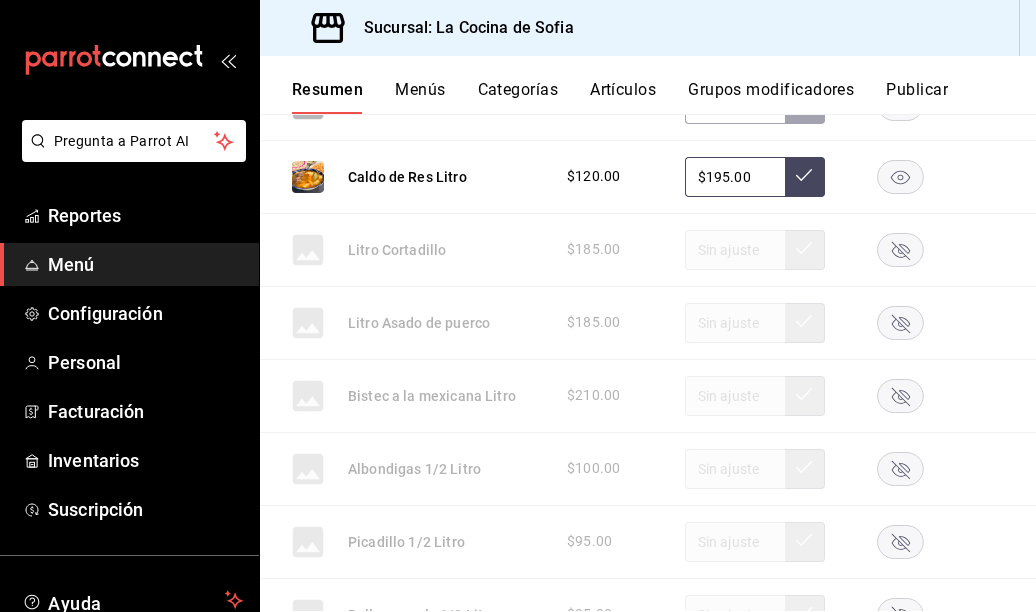 click 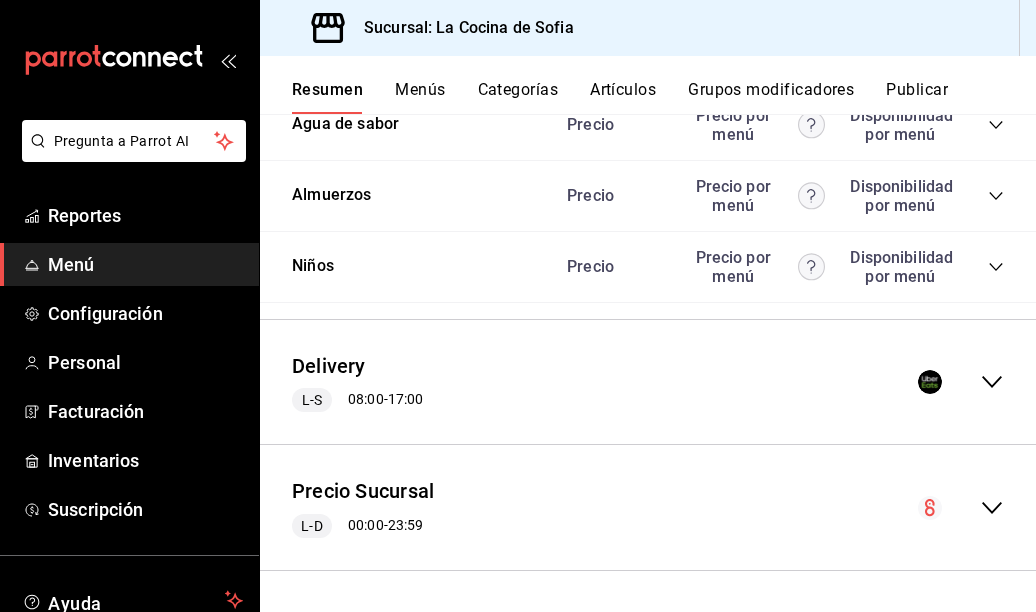 scroll, scrollTop: 4988, scrollLeft: 0, axis: vertical 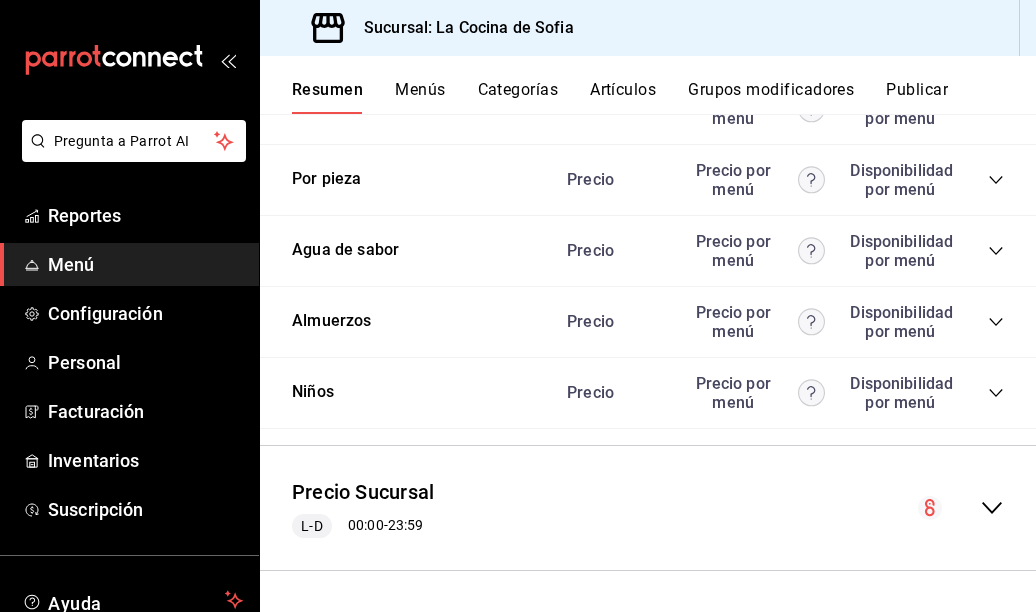 click 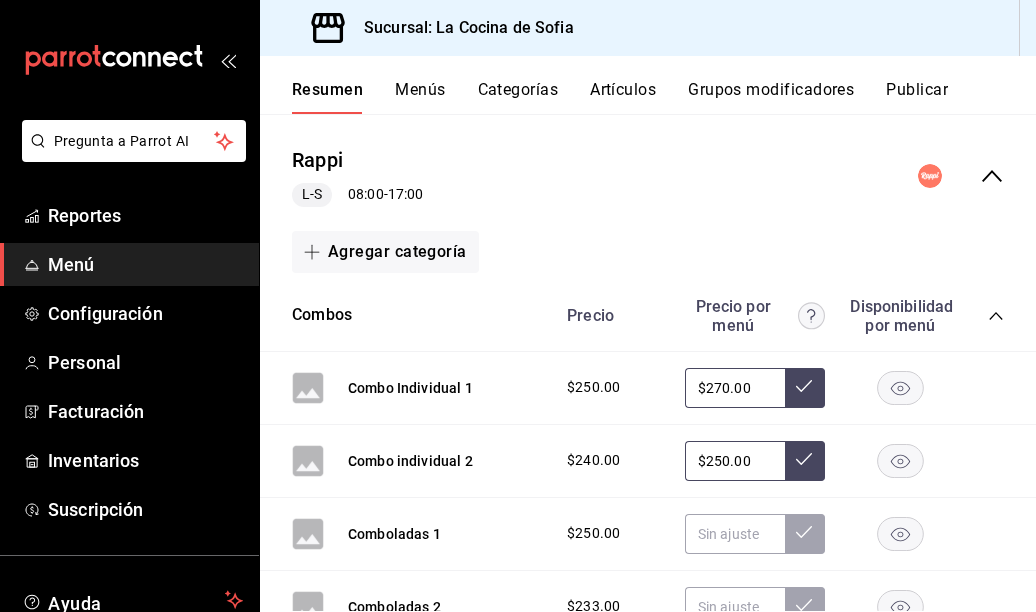scroll, scrollTop: 0, scrollLeft: 0, axis: both 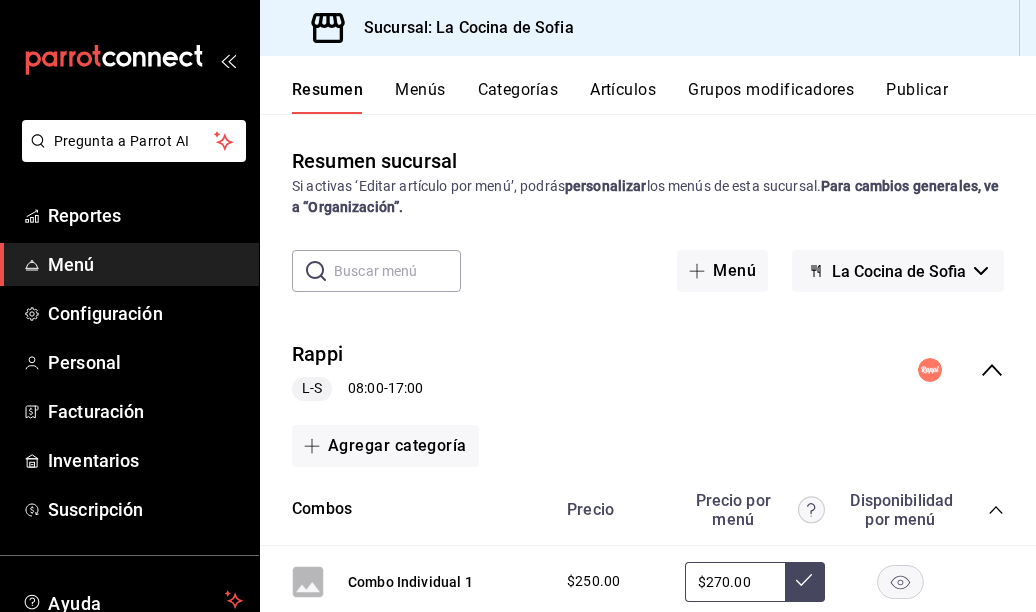 click on "Publicar" at bounding box center [917, 97] 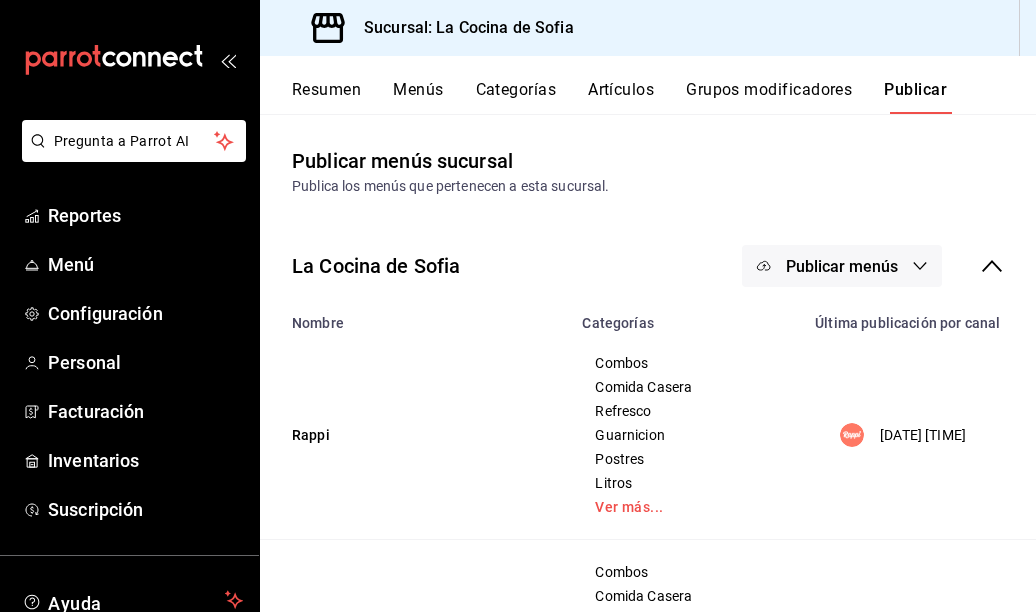 click 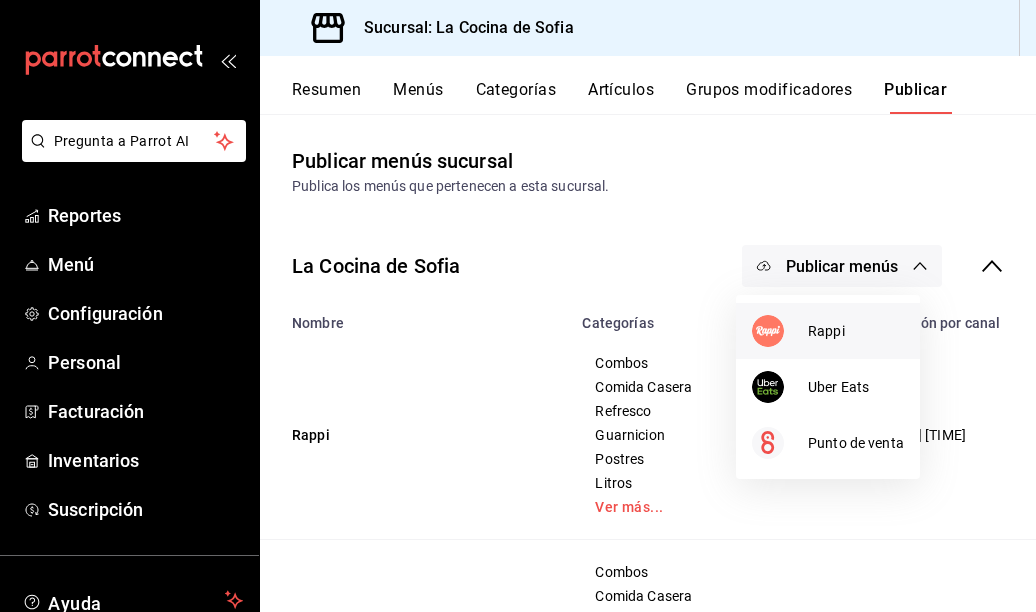 click on "Rappi" at bounding box center [856, 331] 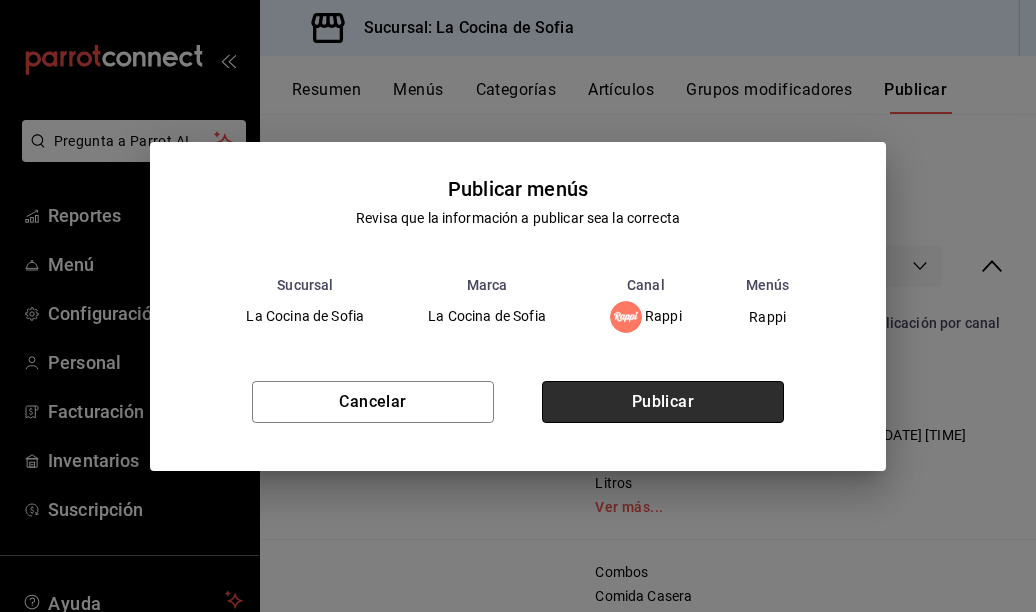 click on "Publicar" at bounding box center [663, 402] 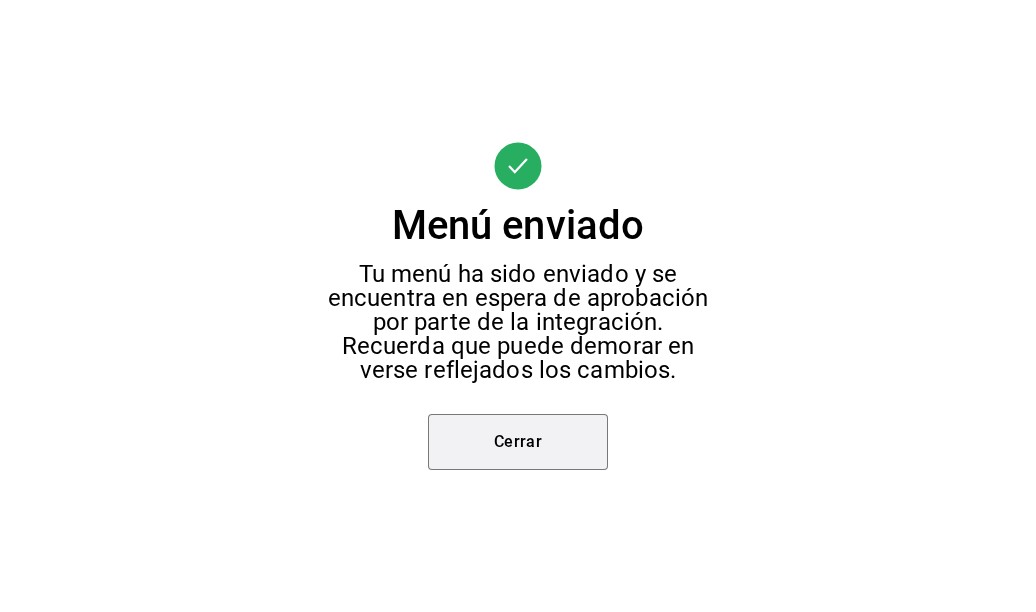 click on "Cerrar" at bounding box center [518, 442] 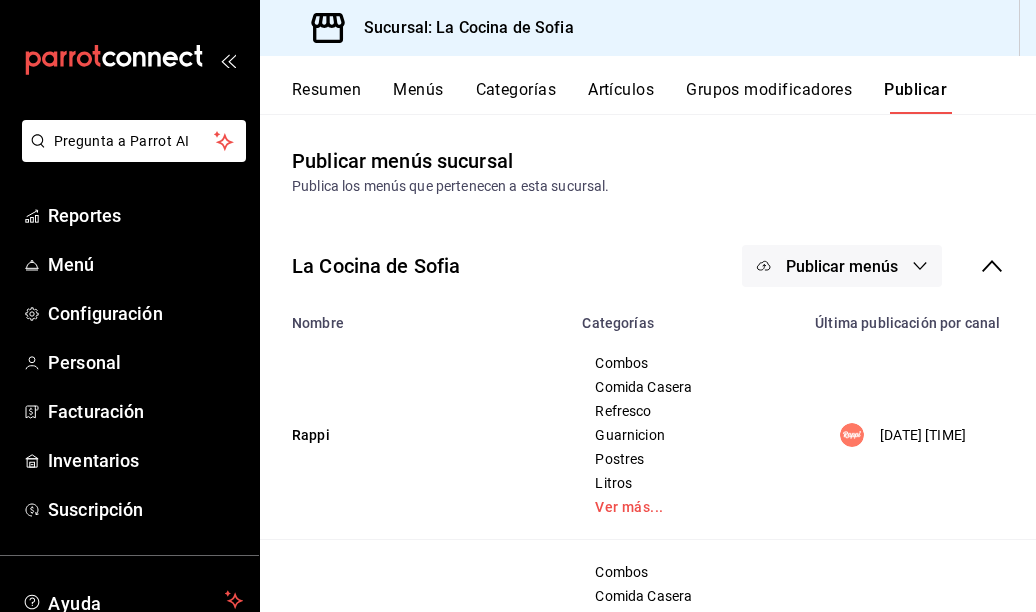 click 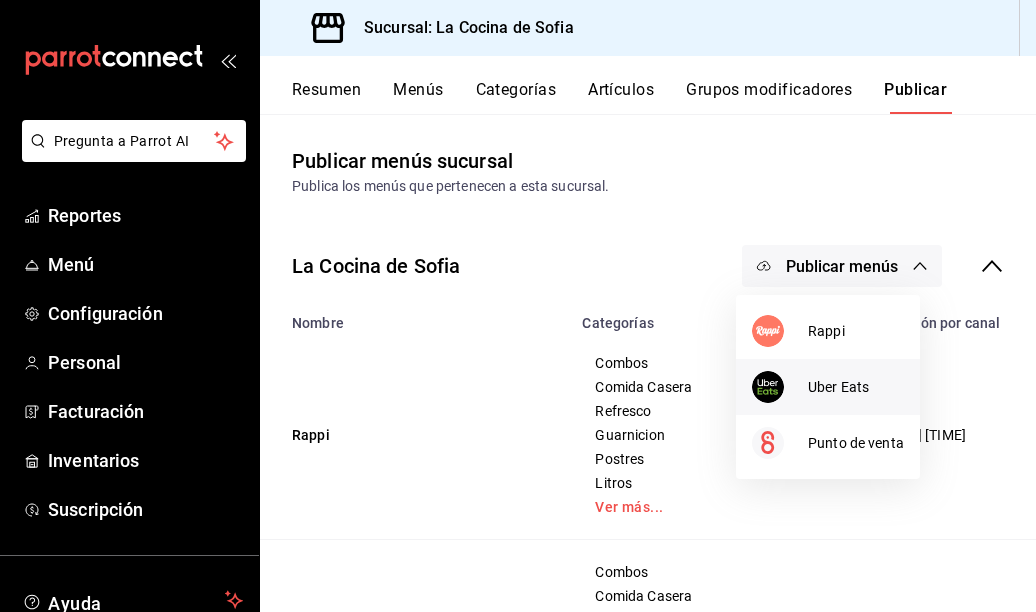 click at bounding box center (780, 387) 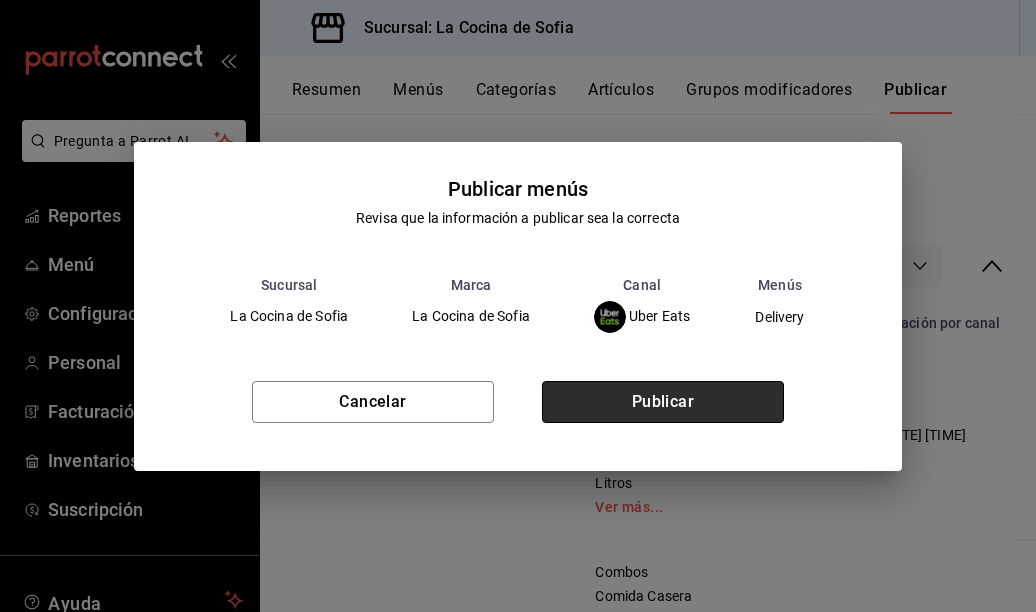 click on "Publicar" at bounding box center (663, 402) 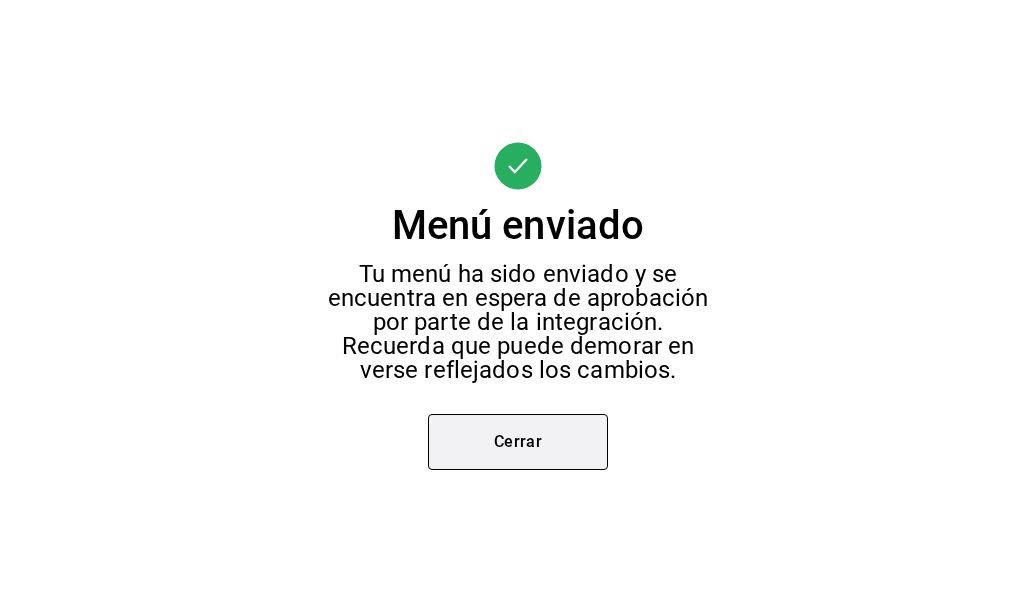 click on "Cerrar" at bounding box center [518, 442] 